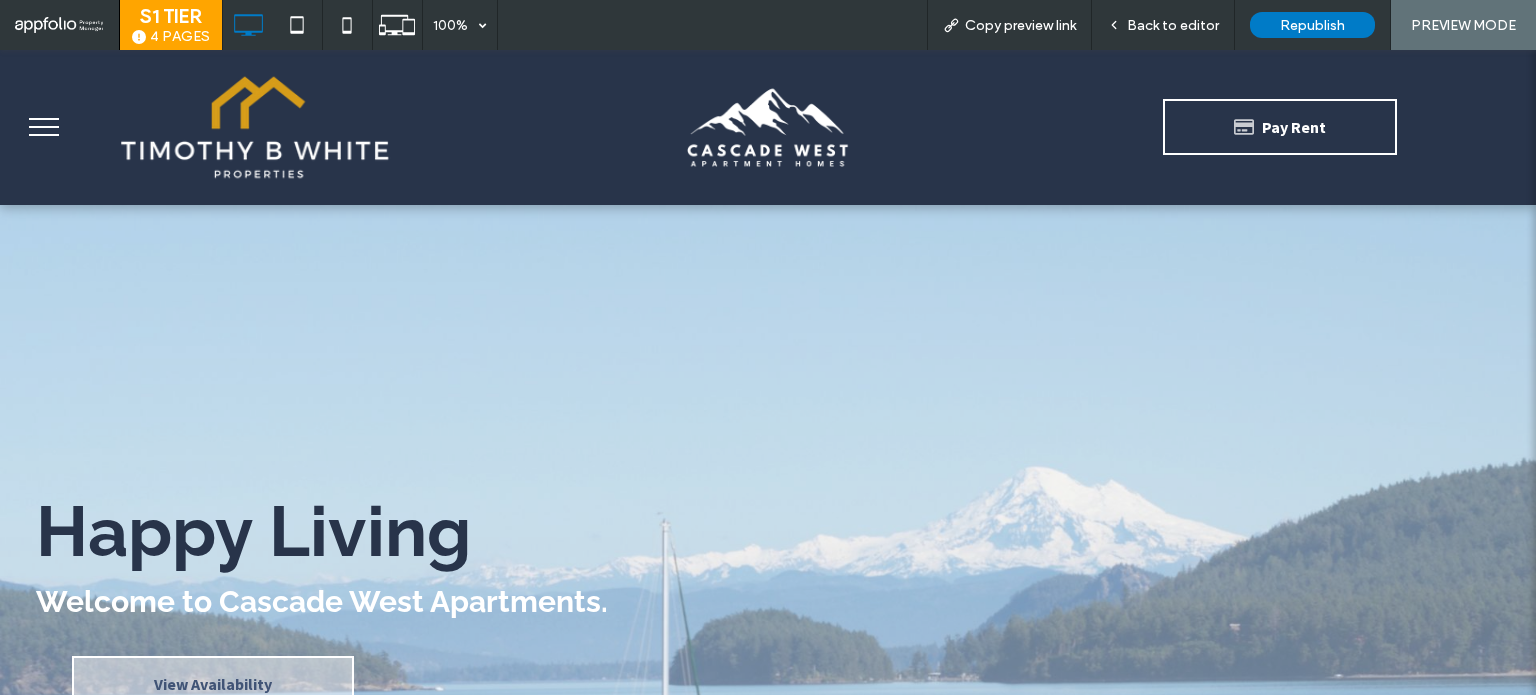 scroll, scrollTop: 3500, scrollLeft: 0, axis: vertical 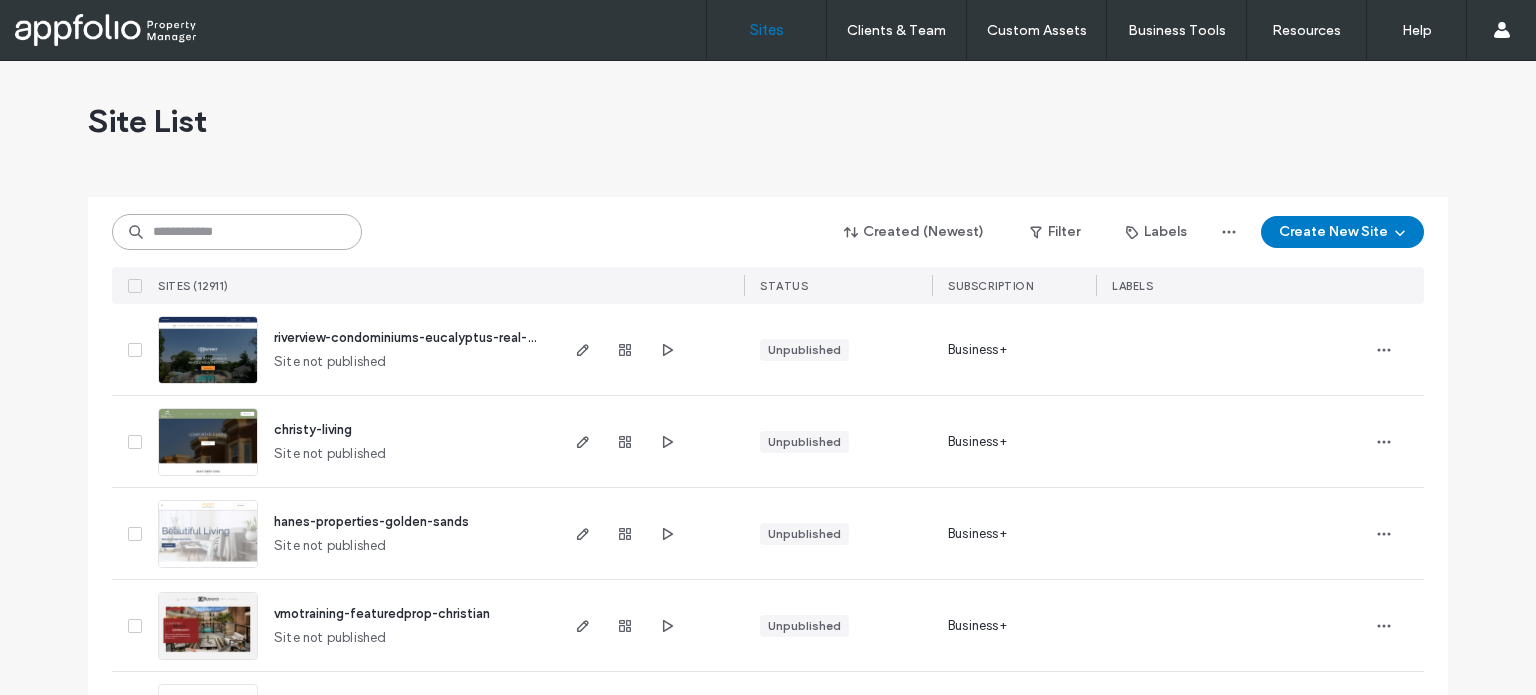 click at bounding box center [237, 232] 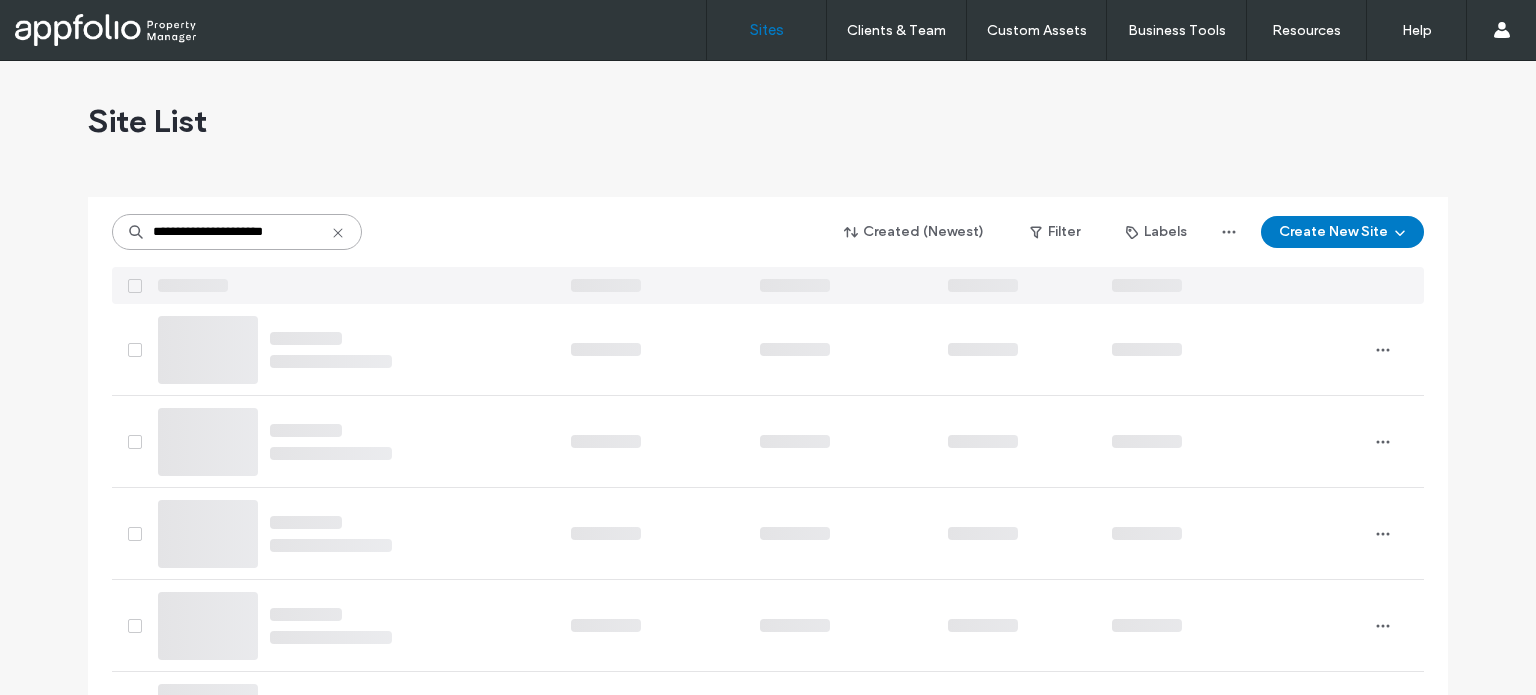 type on "**********" 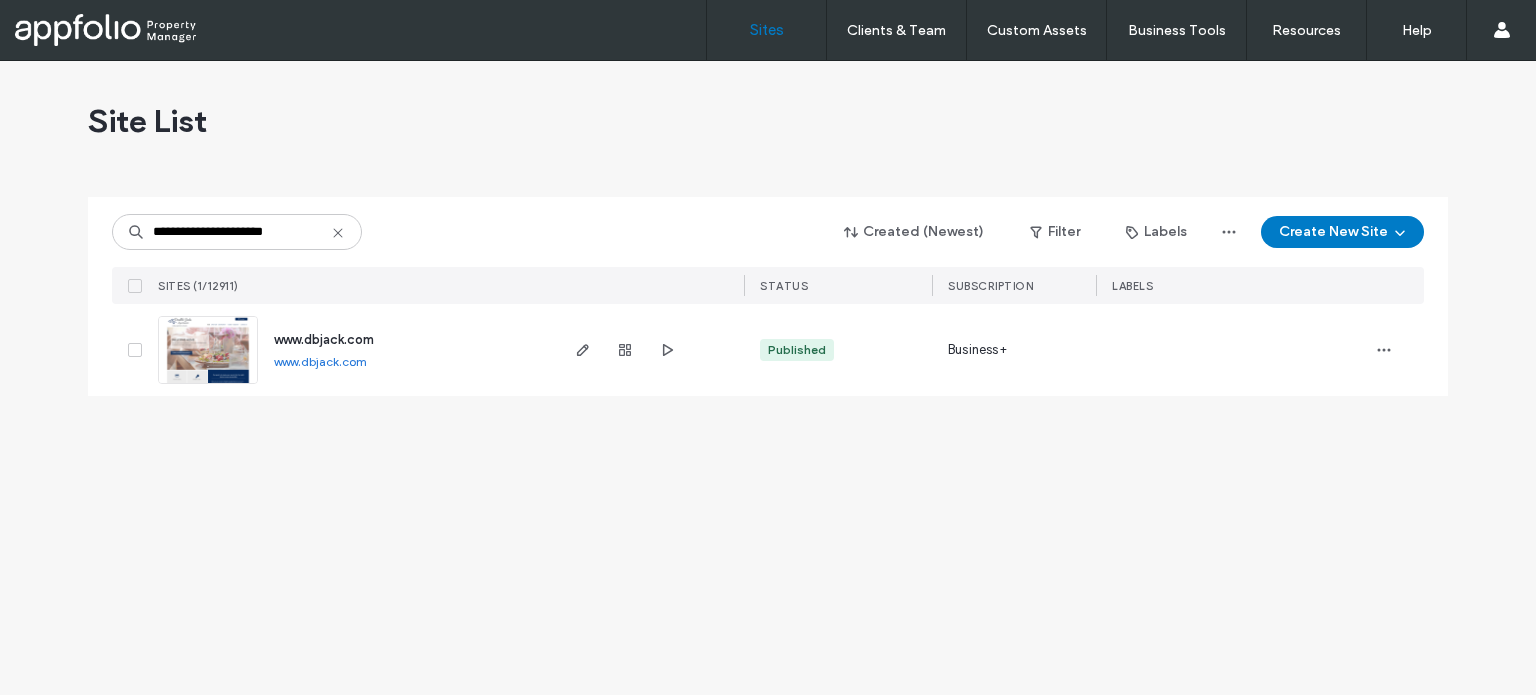 click at bounding box center [208, 350] 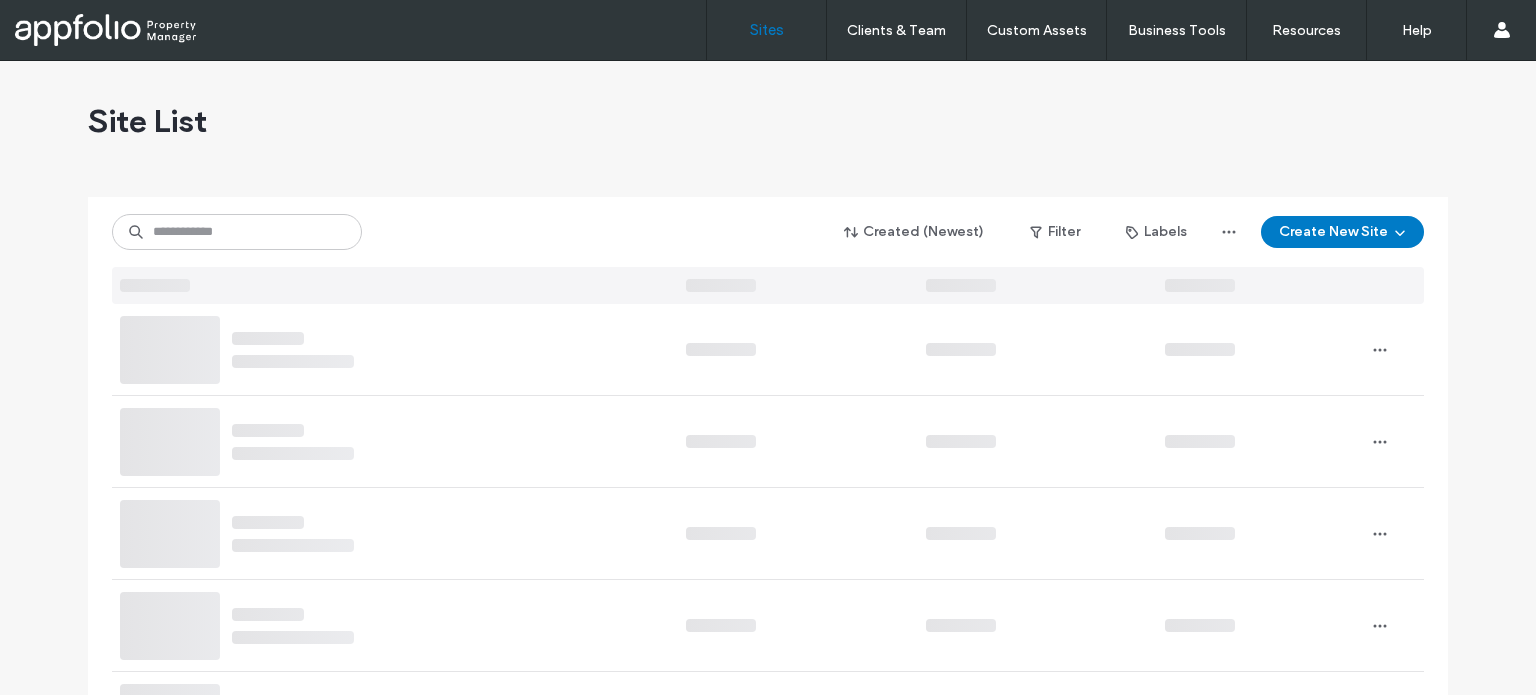 scroll, scrollTop: 0, scrollLeft: 0, axis: both 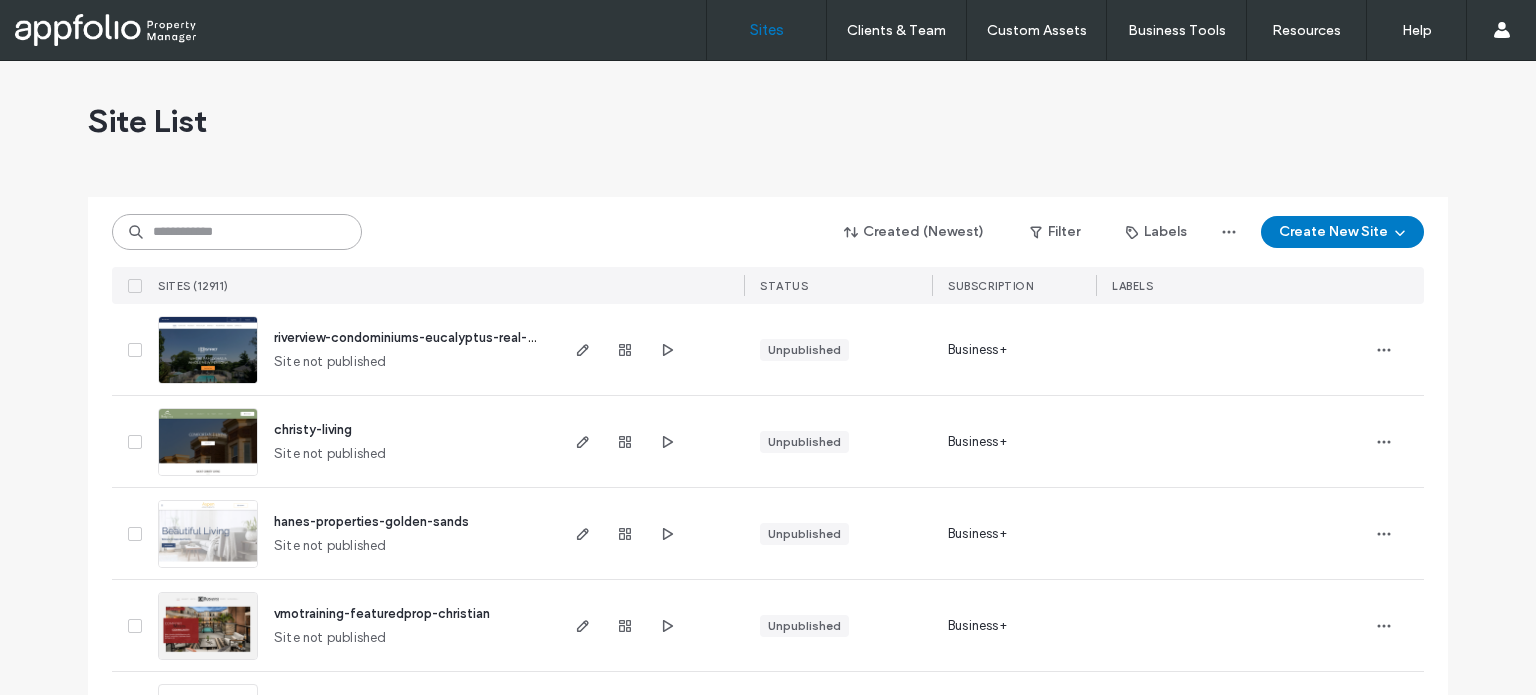 click at bounding box center (237, 232) 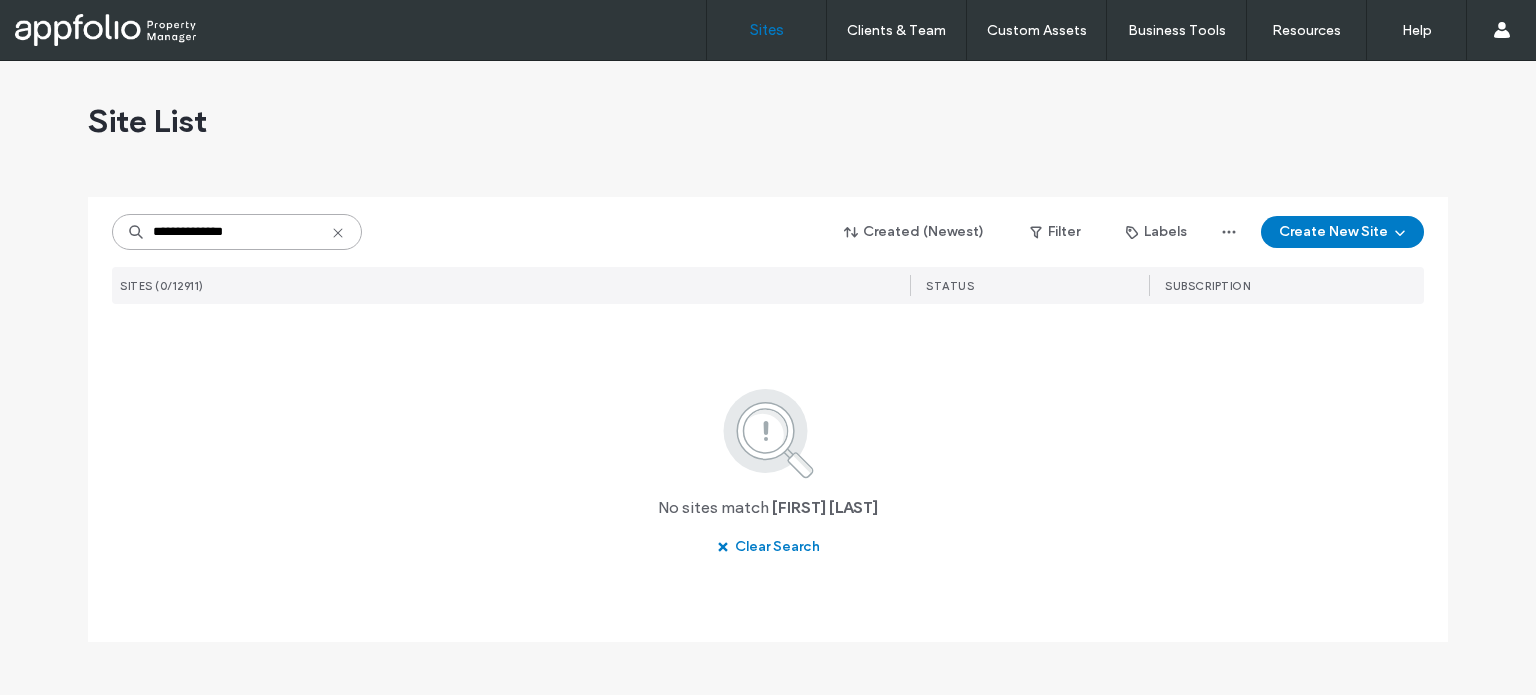 click on "**********" at bounding box center [237, 232] 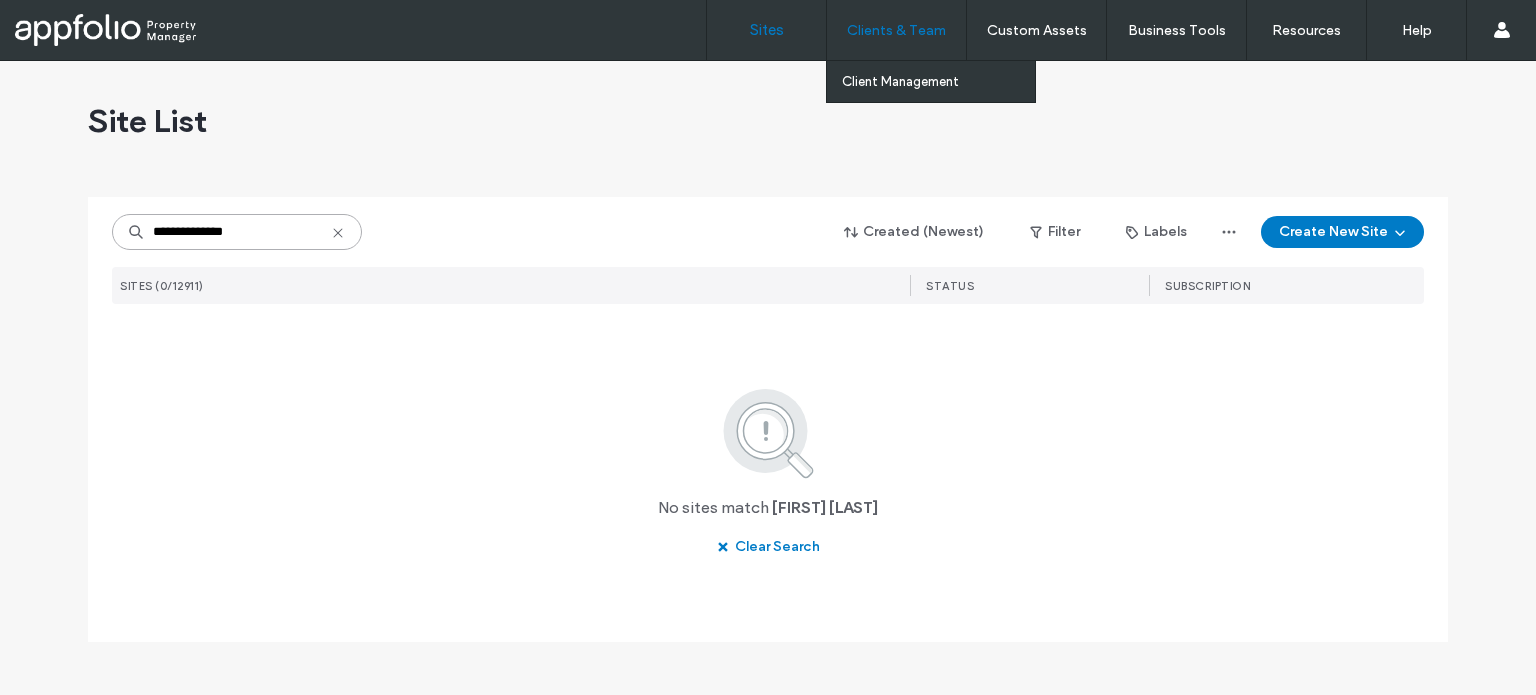type on "**********" 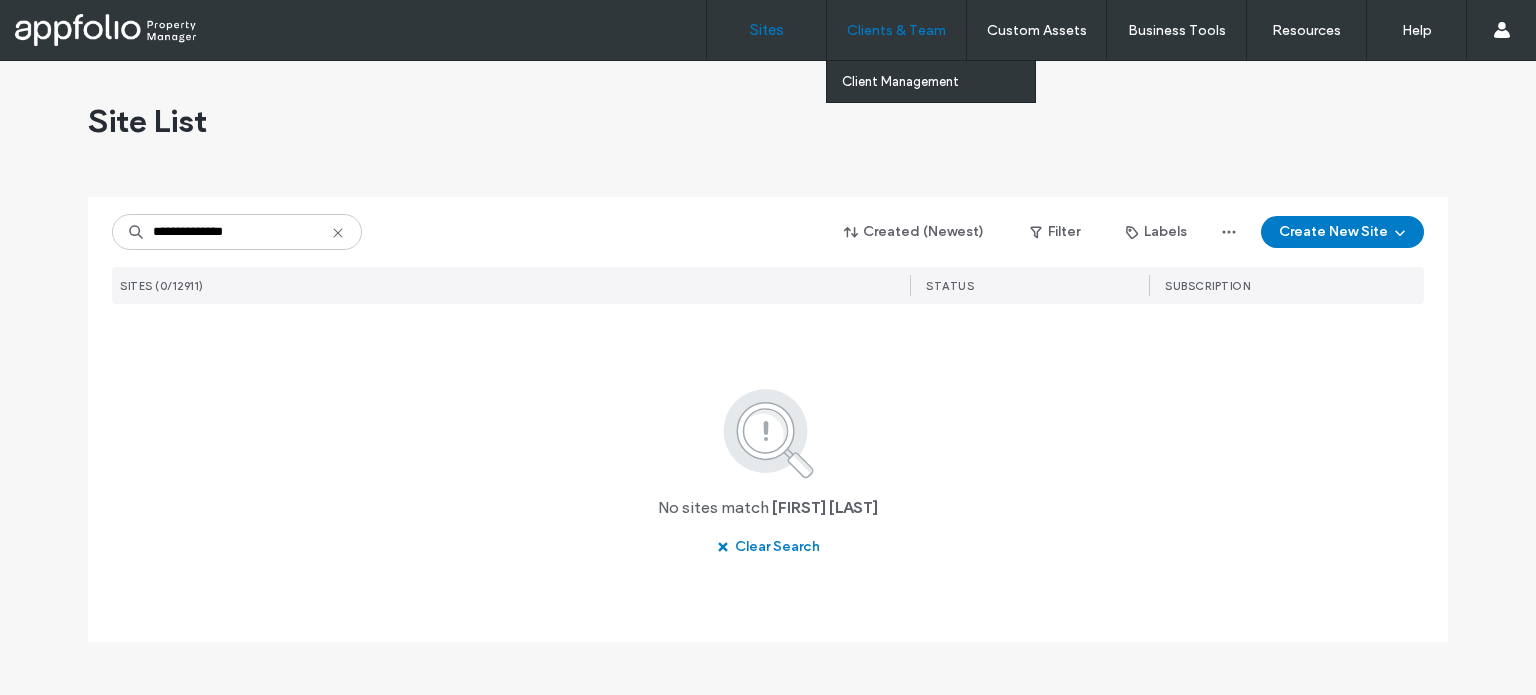 click on "Clients & Team" at bounding box center (896, 30) 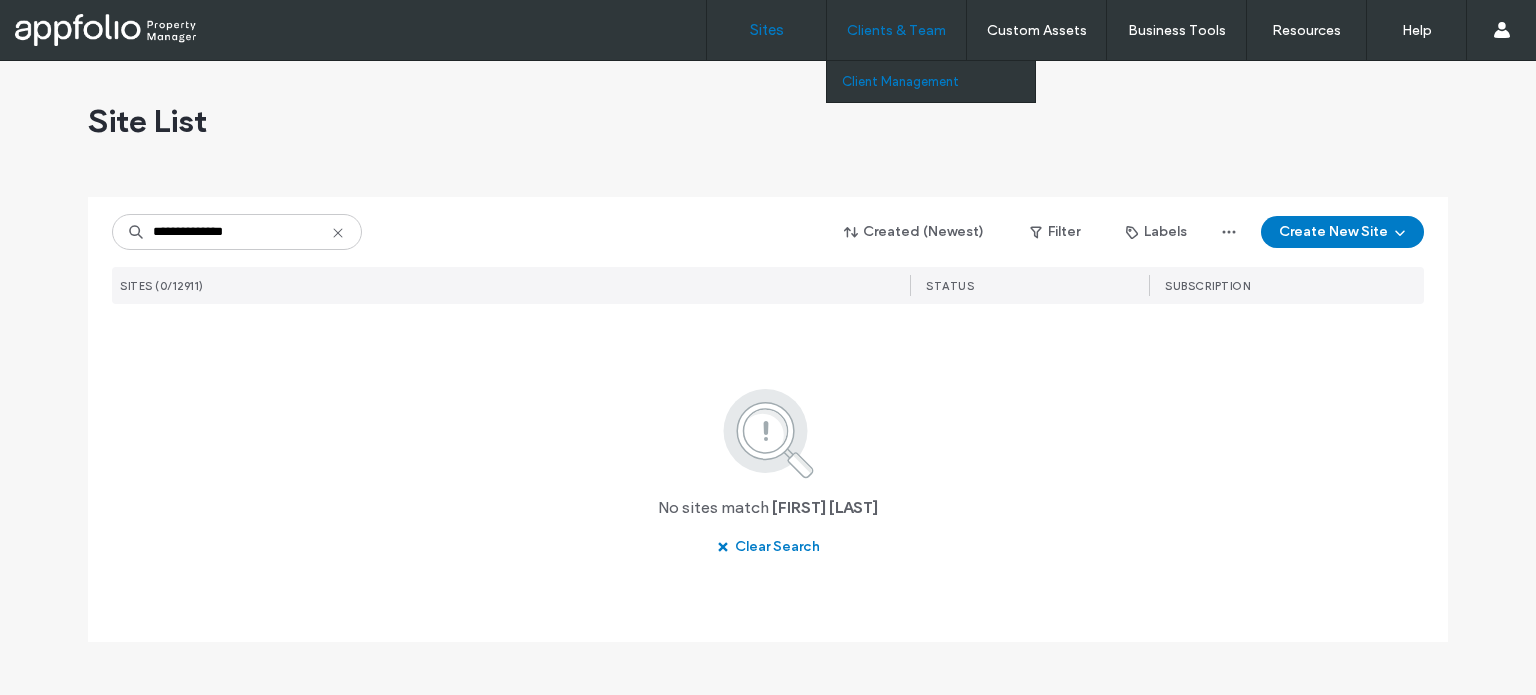 click on "Client Management" at bounding box center [938, 81] 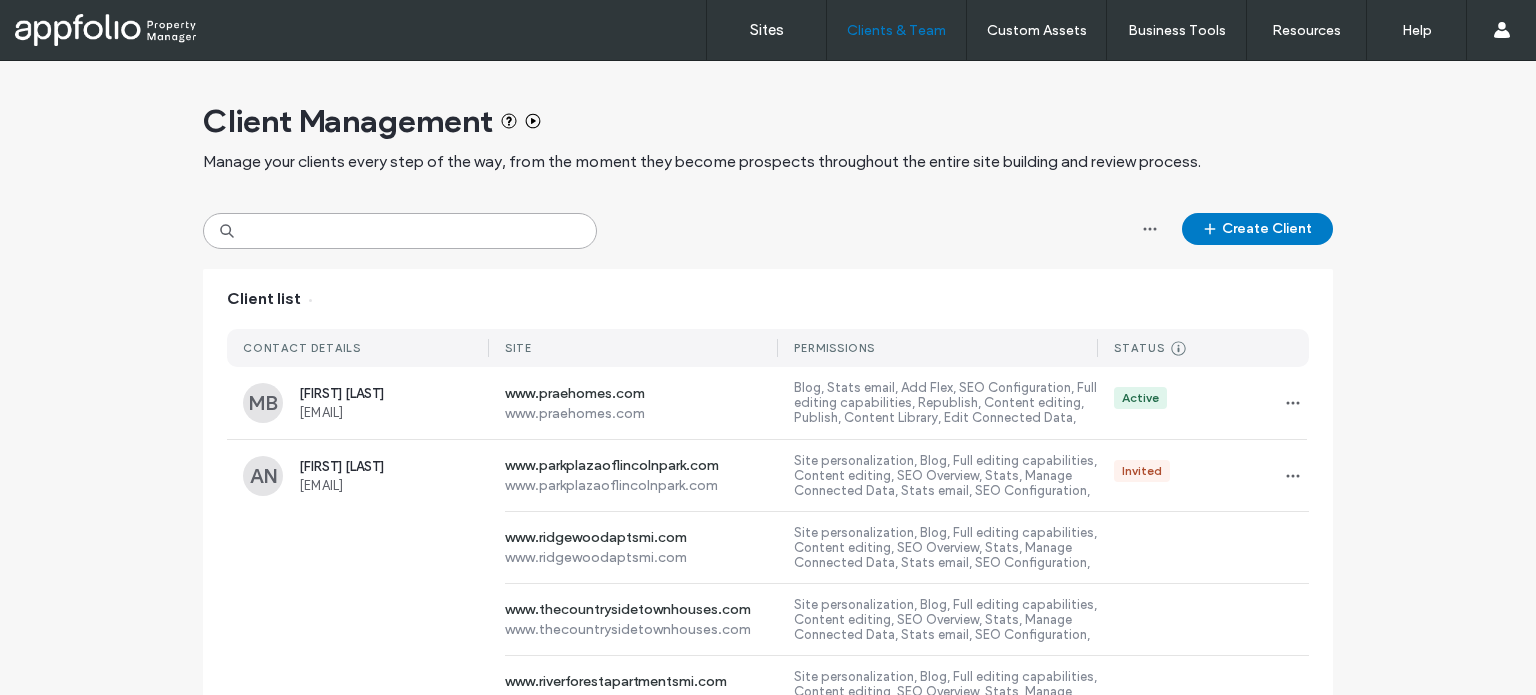 drag, startPoint x: 416, startPoint y: 244, endPoint x: 426, endPoint y: 226, distance: 20.59126 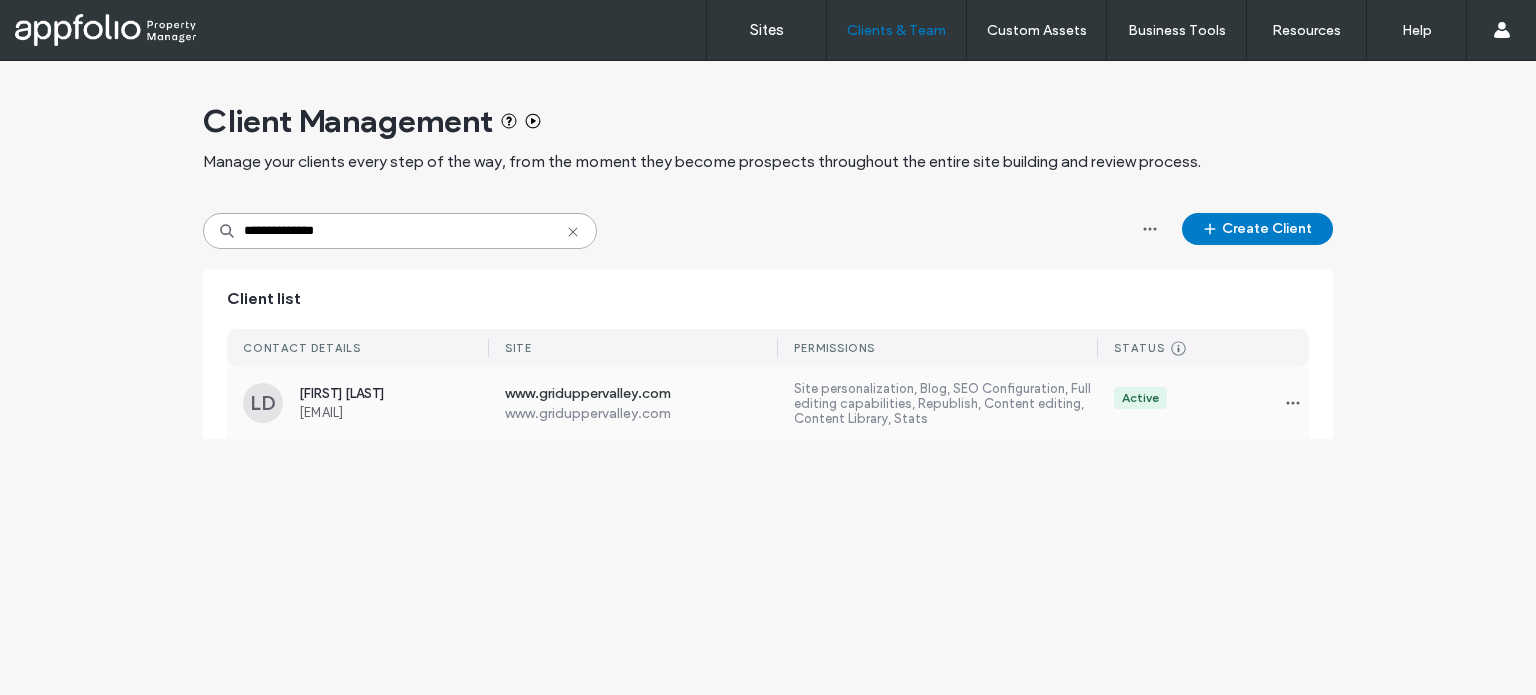 type on "**********" 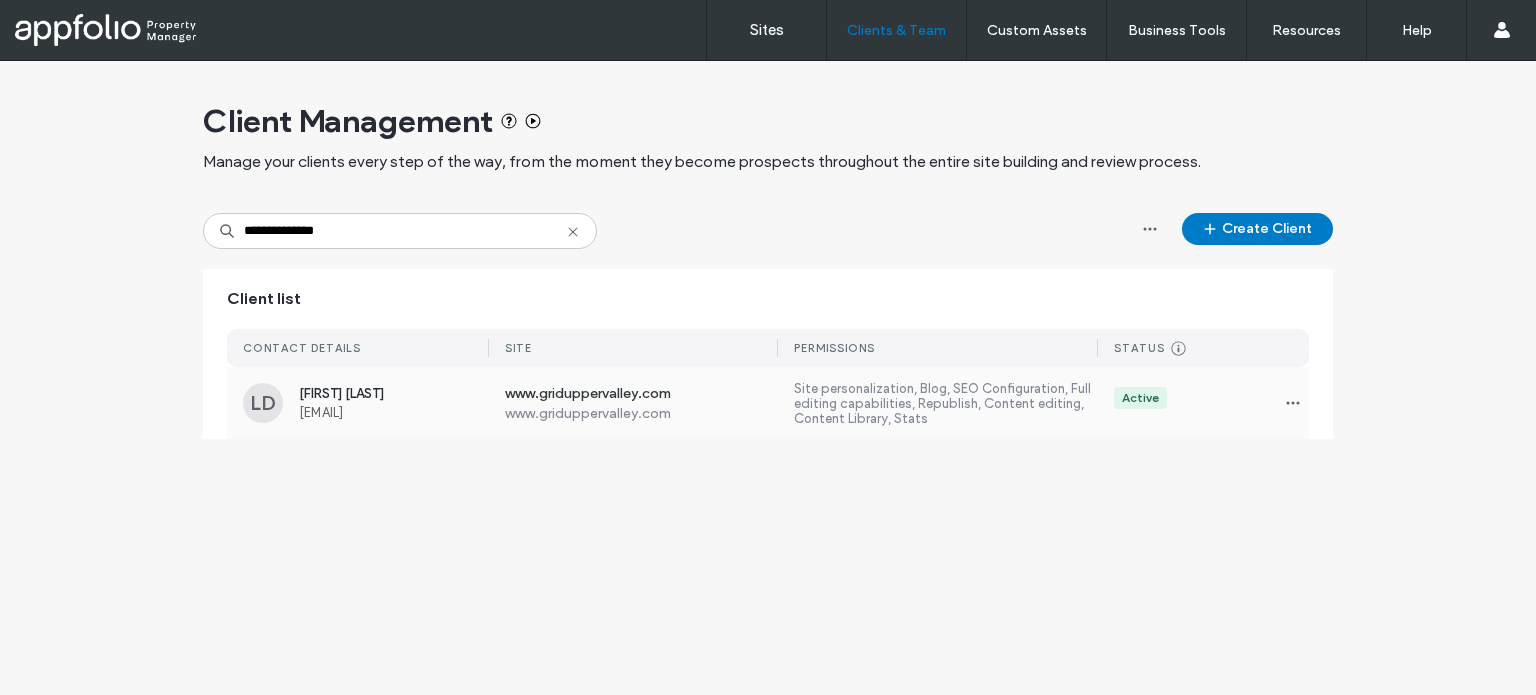 click on "ldebeyiotis@gridmgt.com" at bounding box center [394, 412] 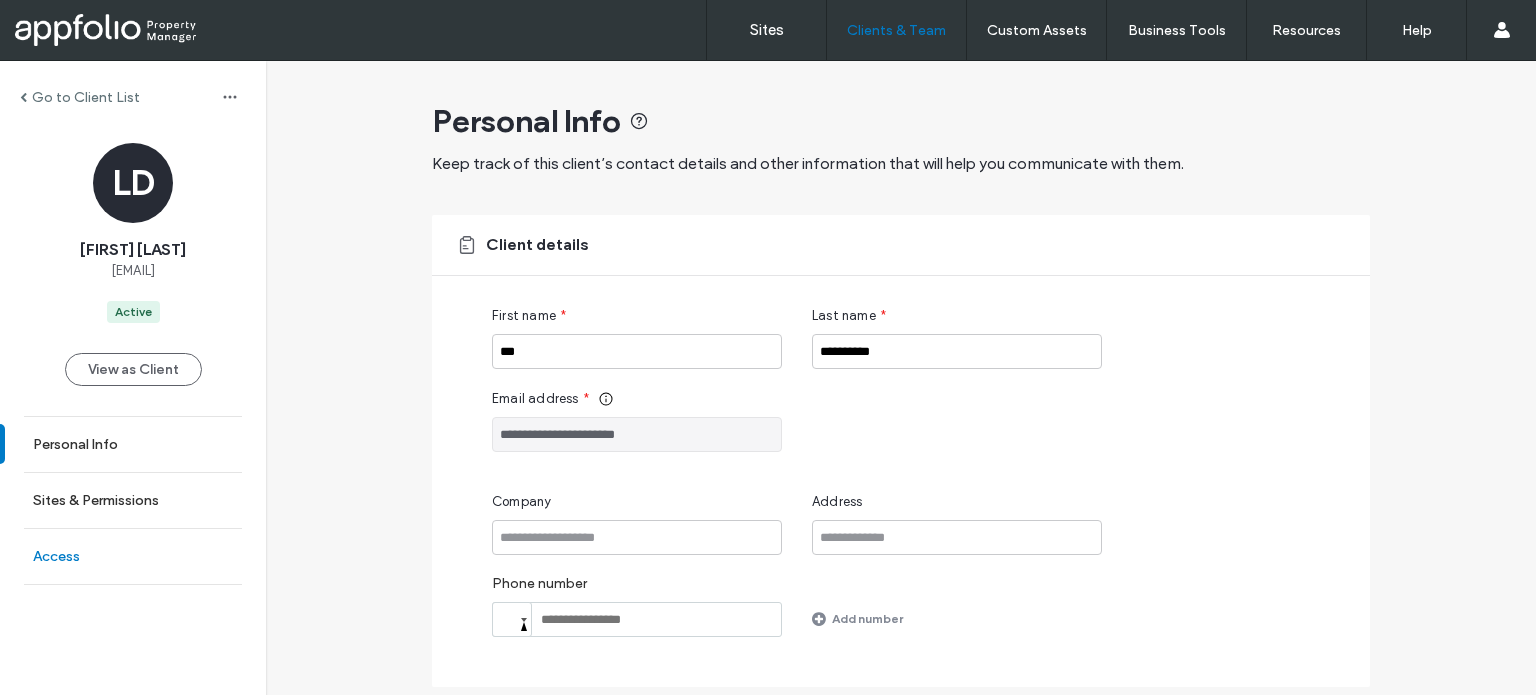 click on "Access" at bounding box center (133, 556) 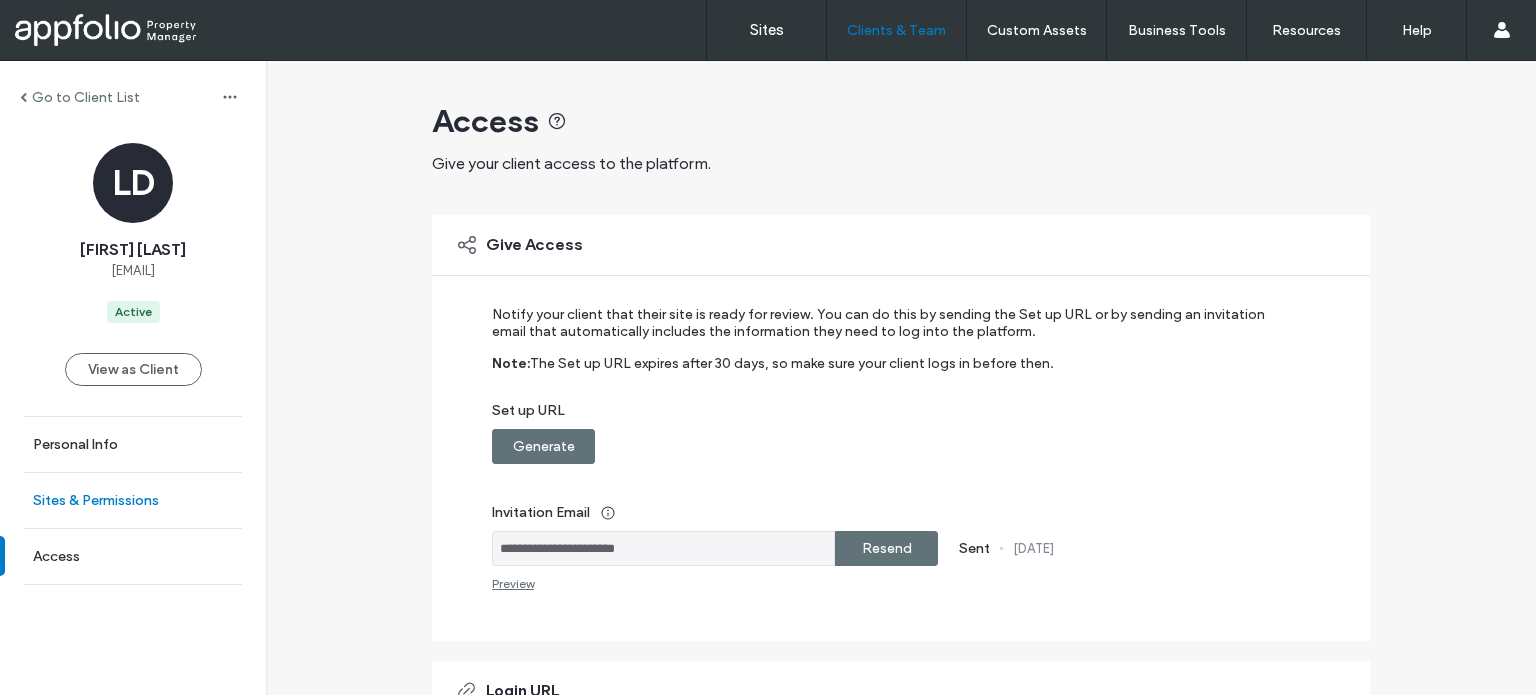 click on "Sites & Permissions" at bounding box center (96, 500) 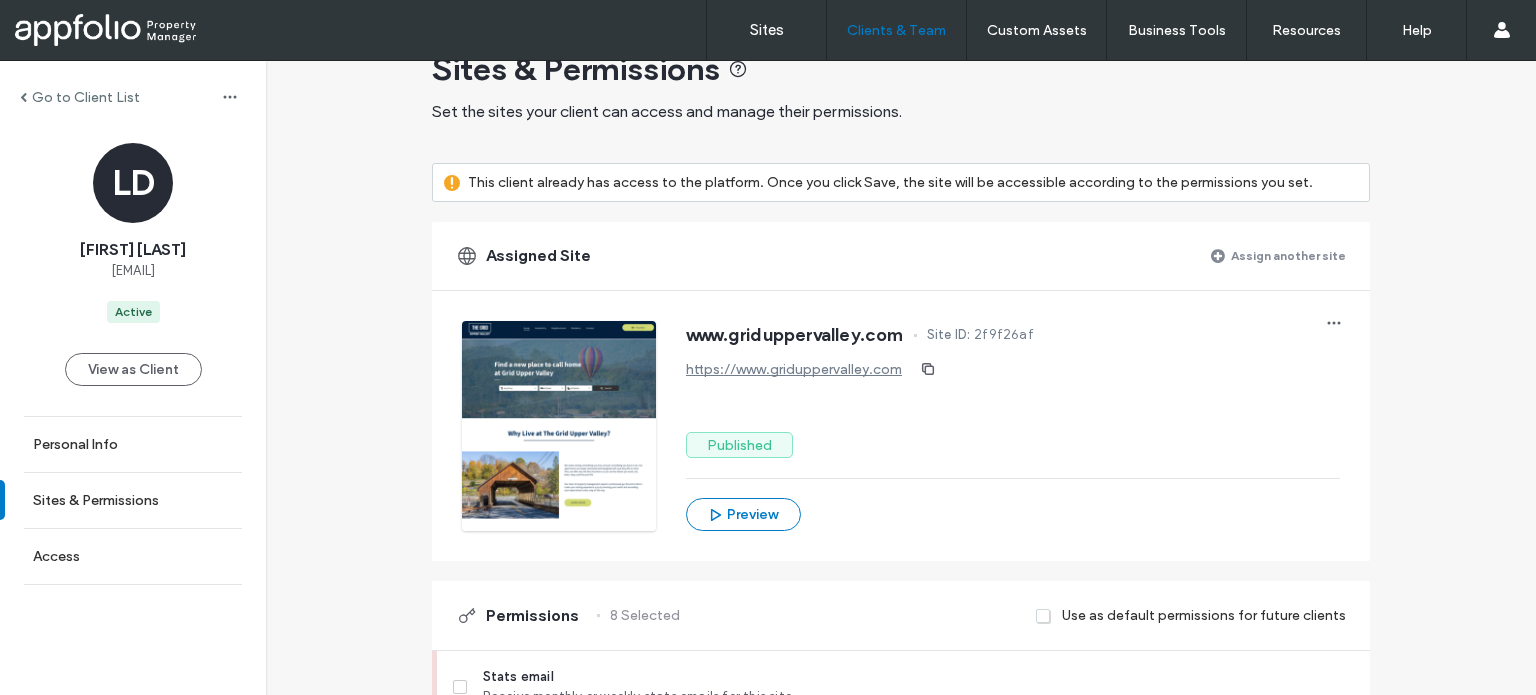 scroll, scrollTop: 100, scrollLeft: 0, axis: vertical 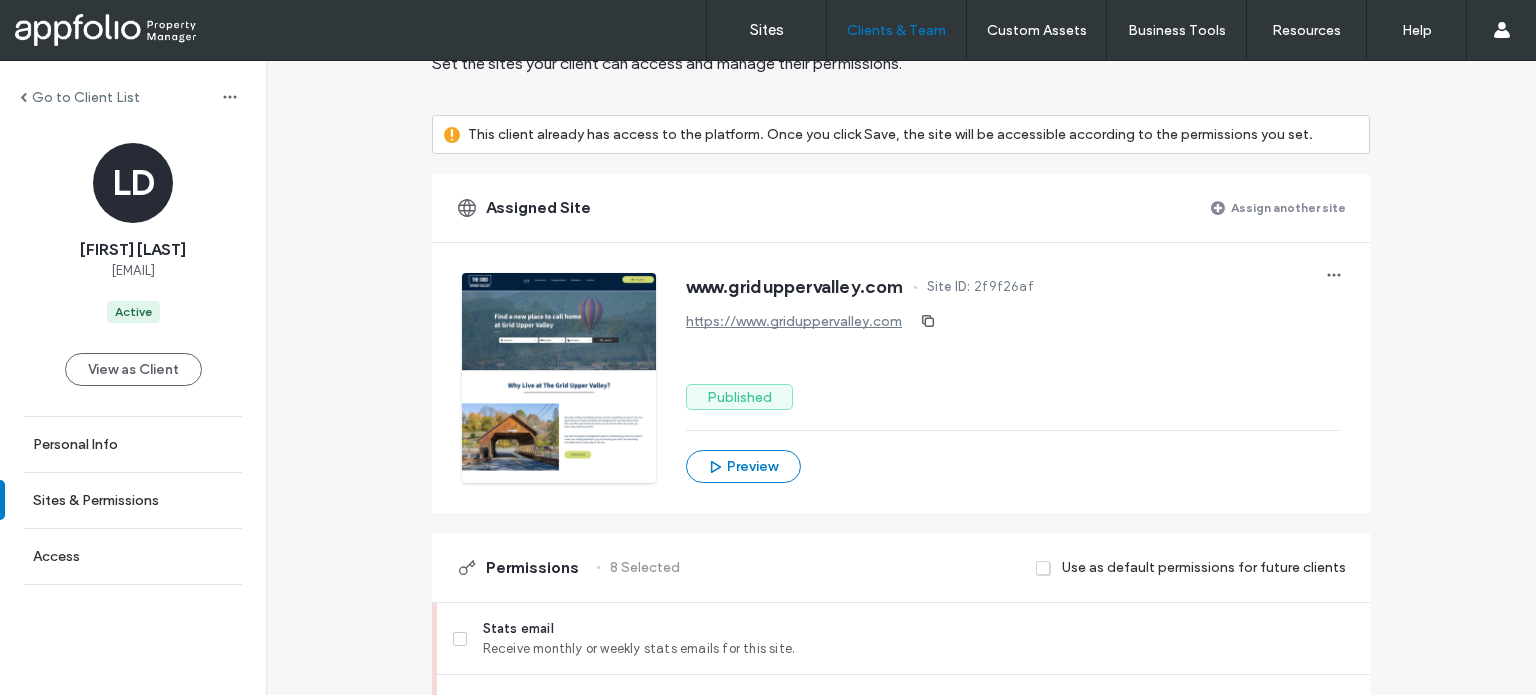 click on "Assign another site" at bounding box center [1288, 207] 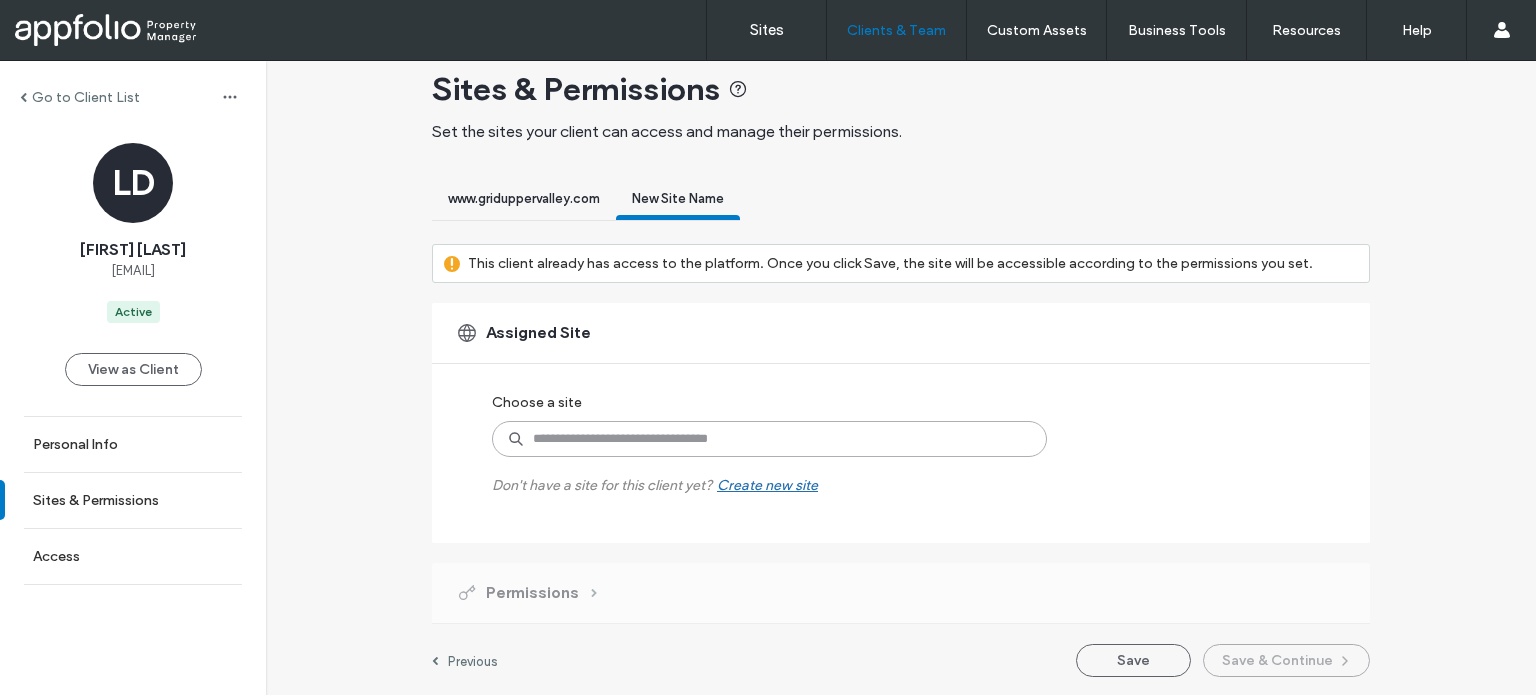 click at bounding box center (769, 439) 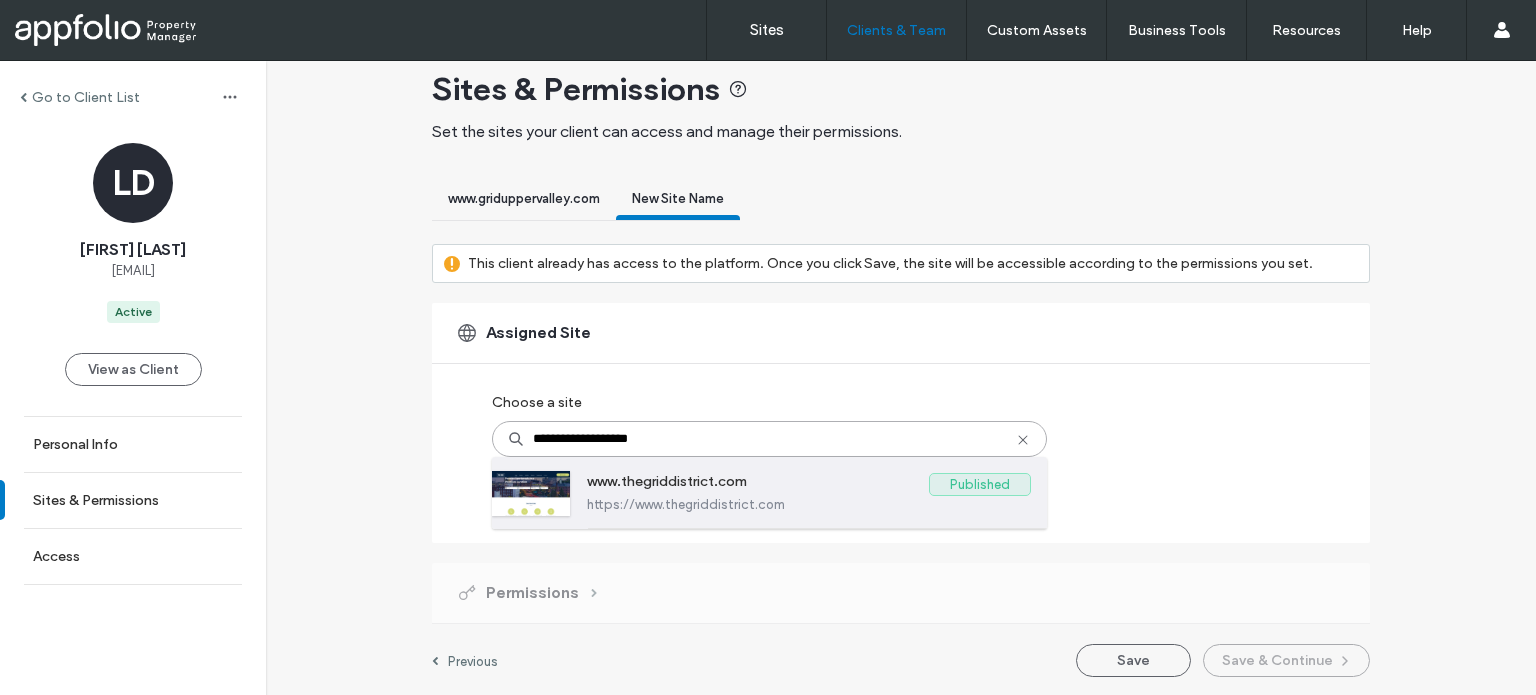 click on "https://www.thegriddistrict.com" at bounding box center (809, 504) 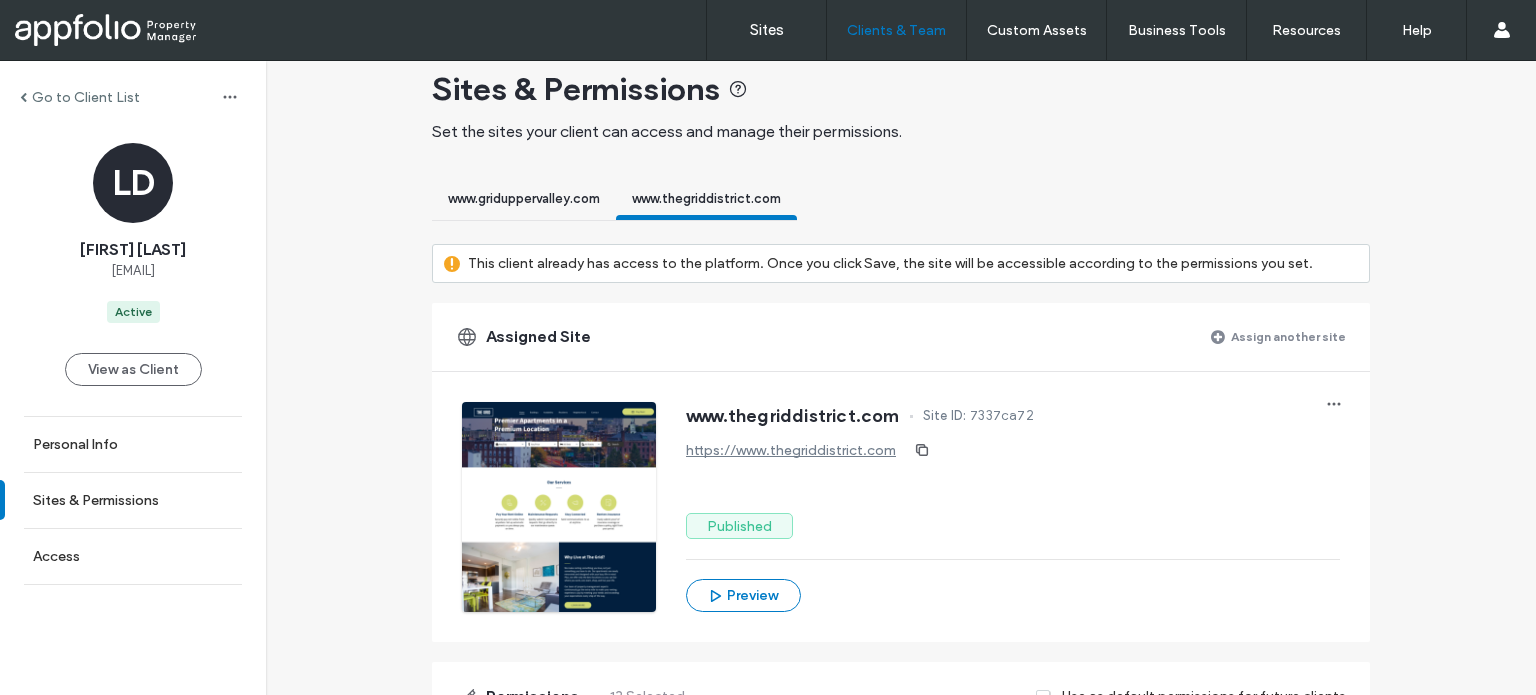 click on "Assign another site" at bounding box center (1288, 336) 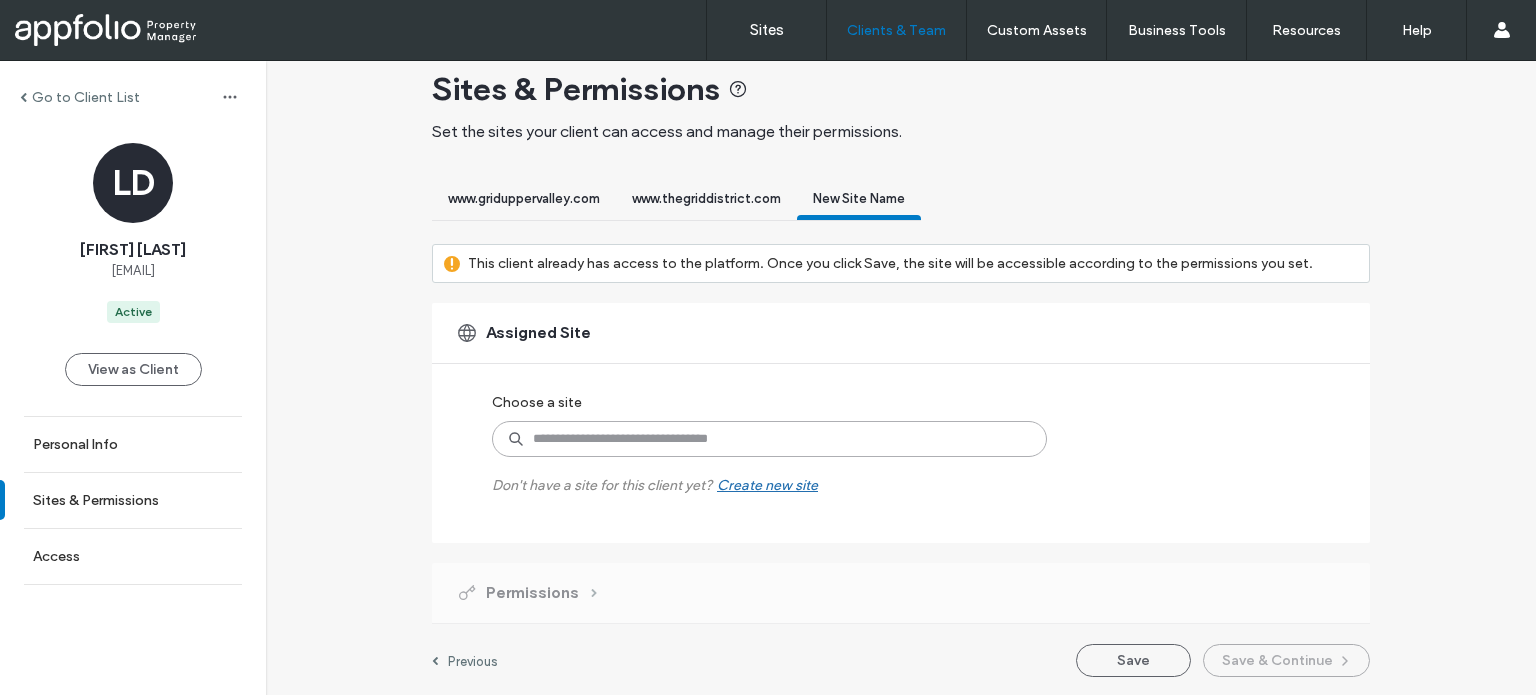 click at bounding box center [769, 439] 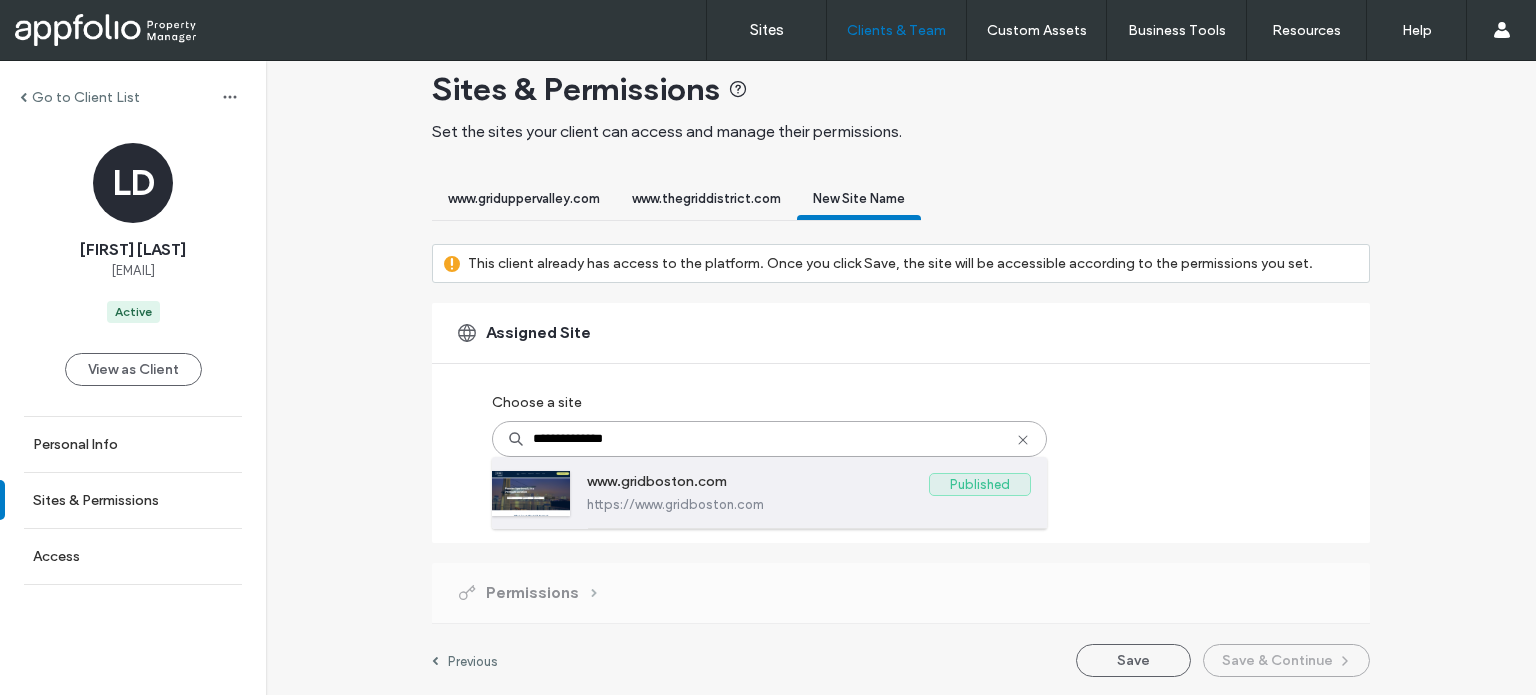 click on "https://www.gridboston.com" at bounding box center [809, 504] 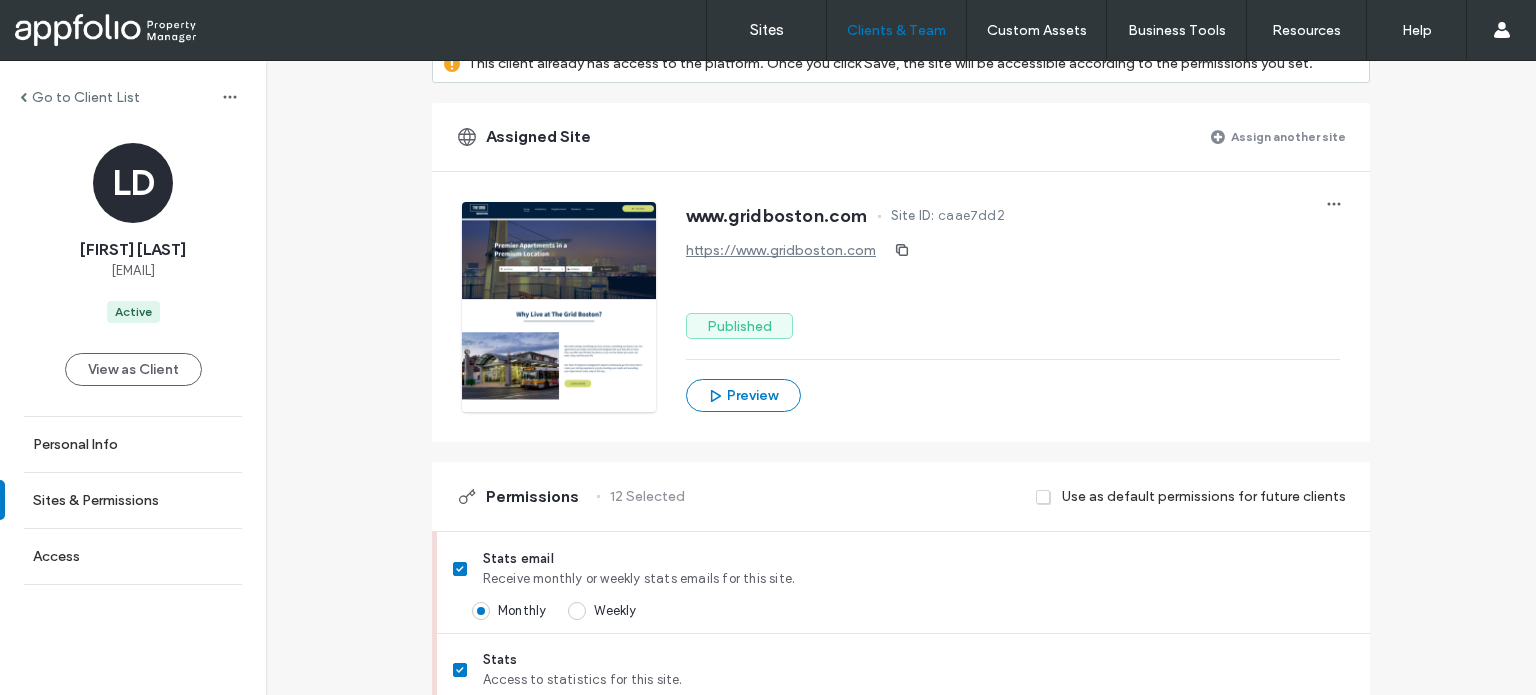 scroll, scrollTop: 0, scrollLeft: 0, axis: both 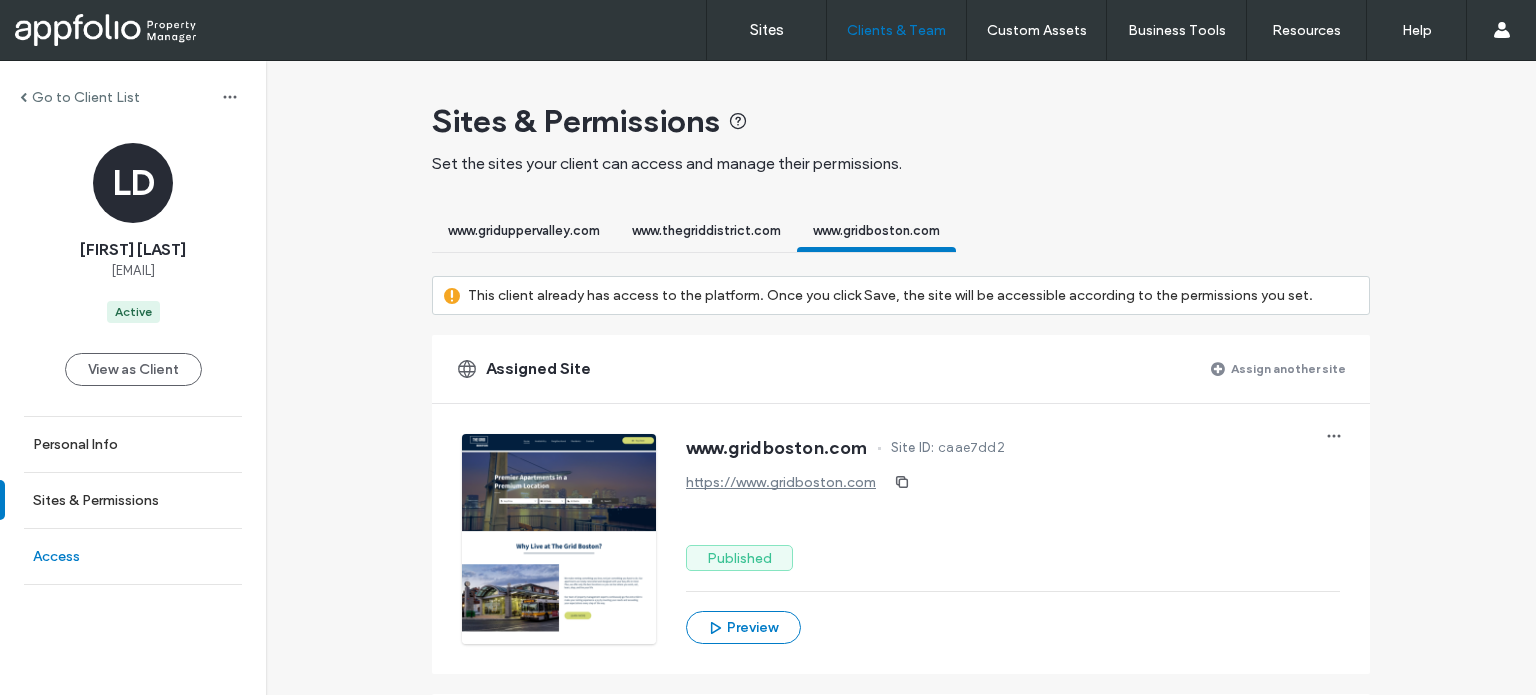 click on "Access" at bounding box center [133, 556] 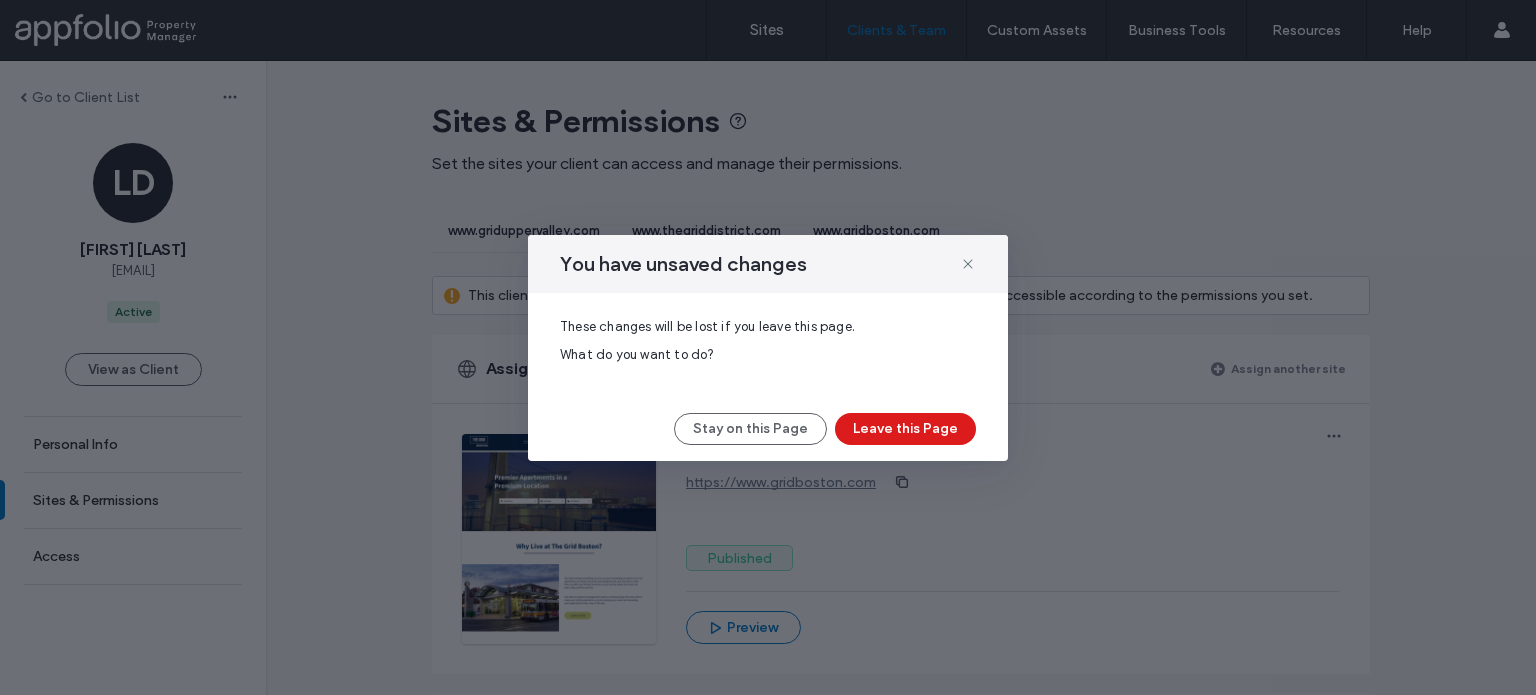 click on "You have unsaved changes" at bounding box center [768, 264] 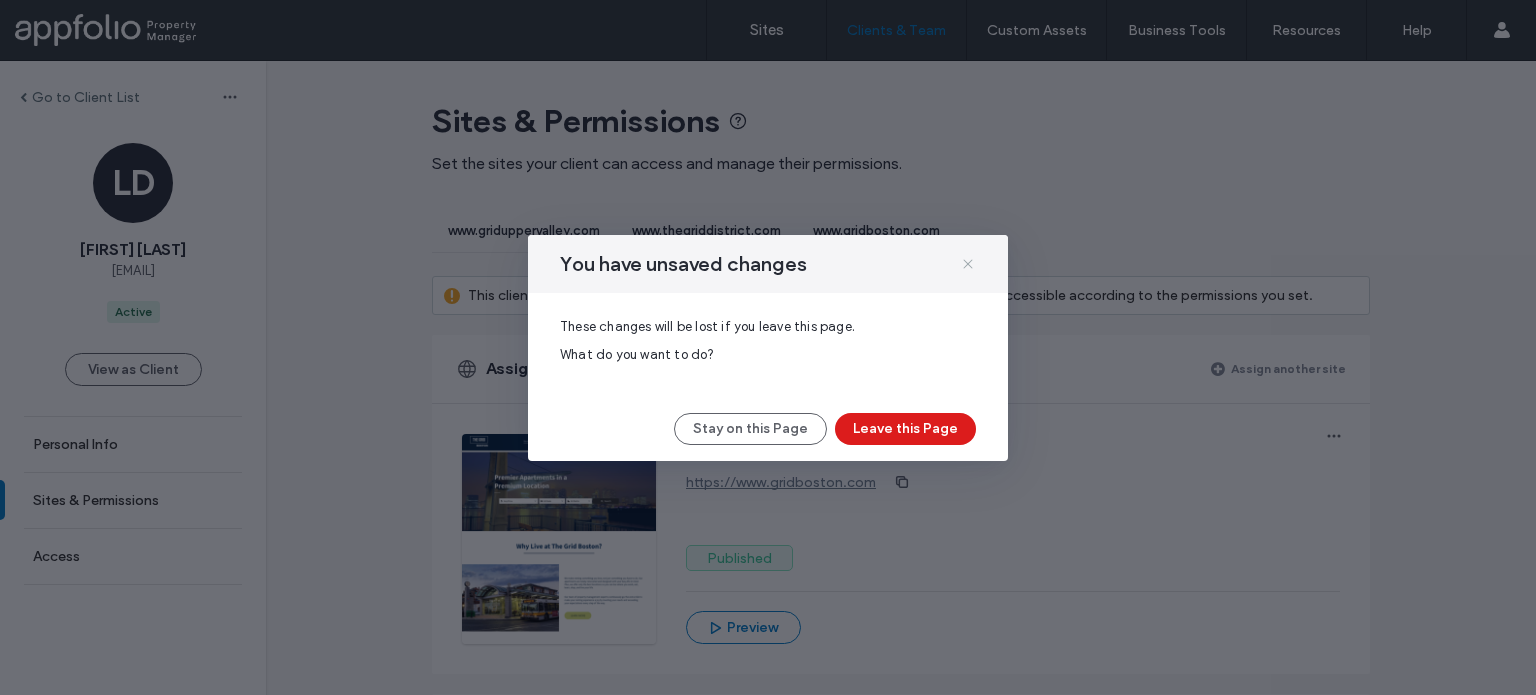 click 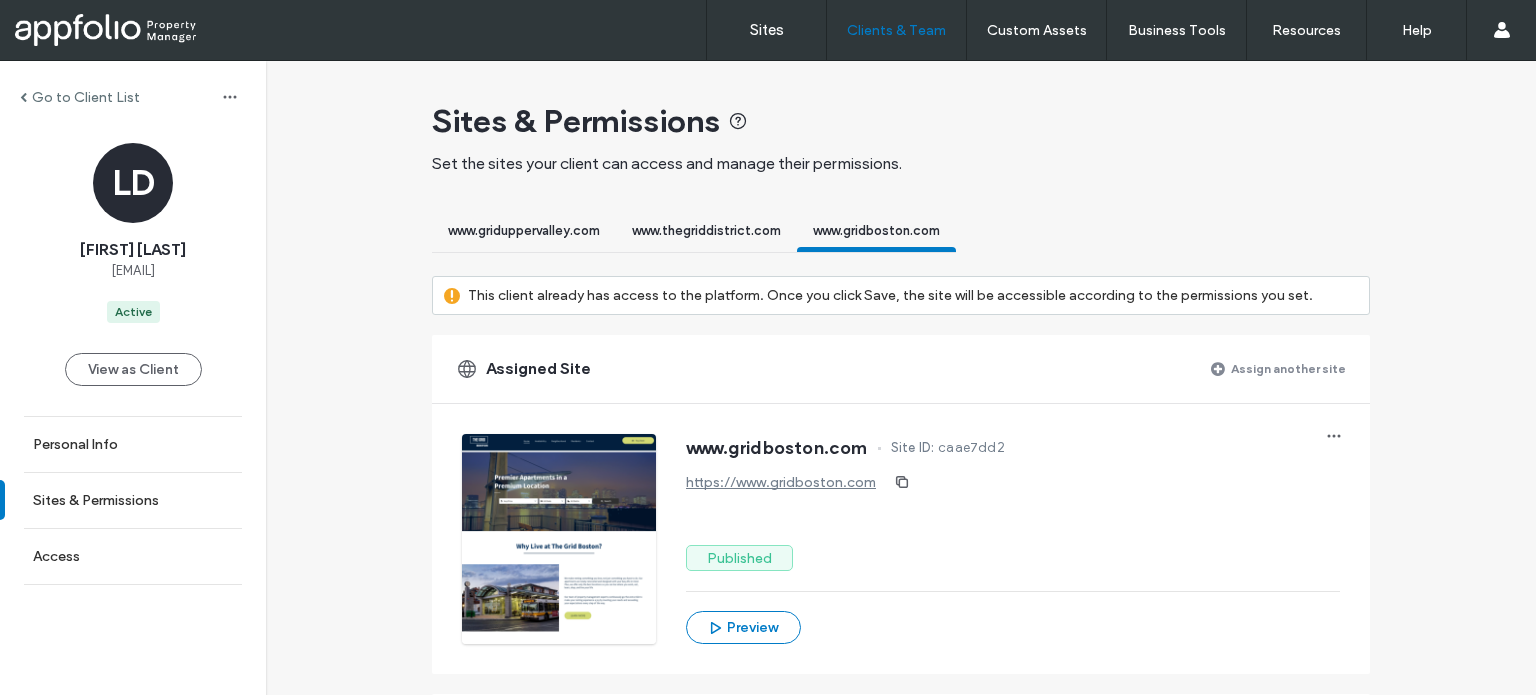 click on "www.thegriddistrict.com" at bounding box center (706, 233) 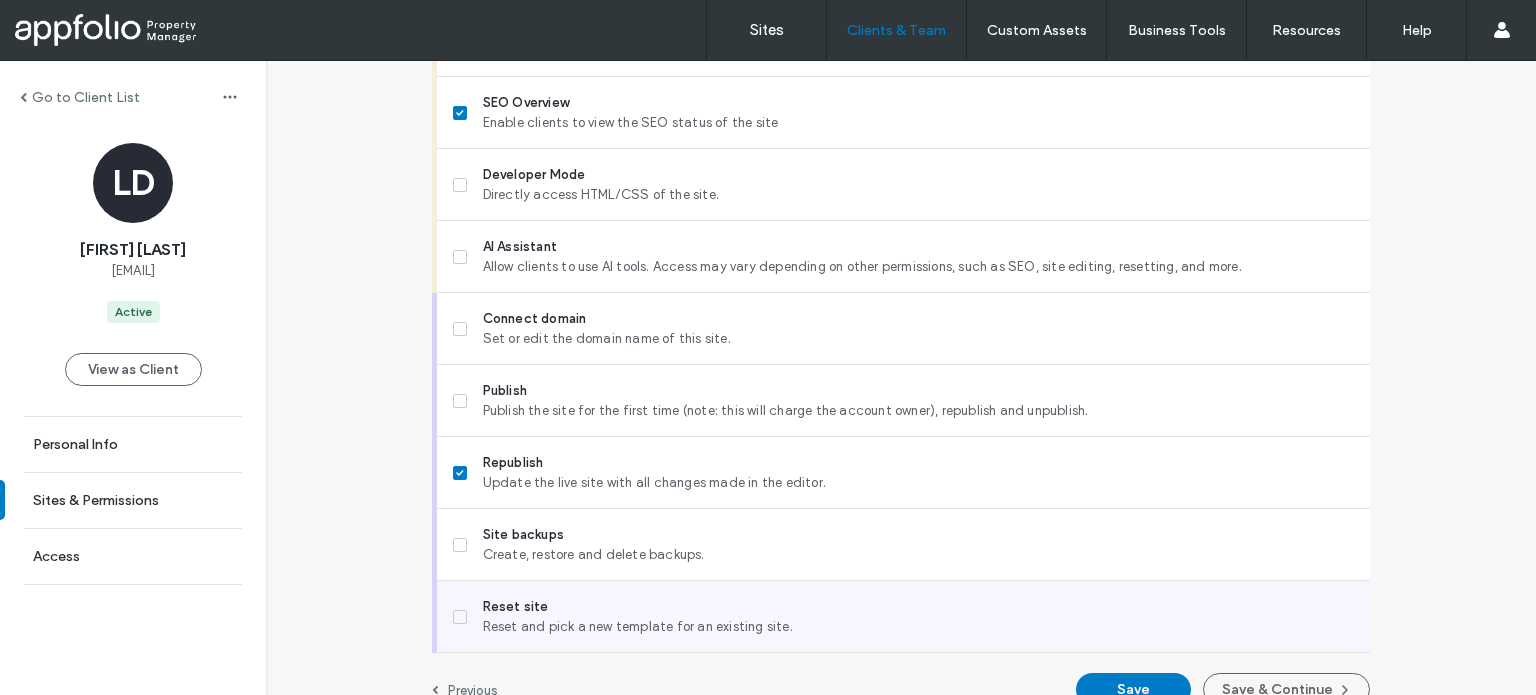 scroll, scrollTop: 1897, scrollLeft: 0, axis: vertical 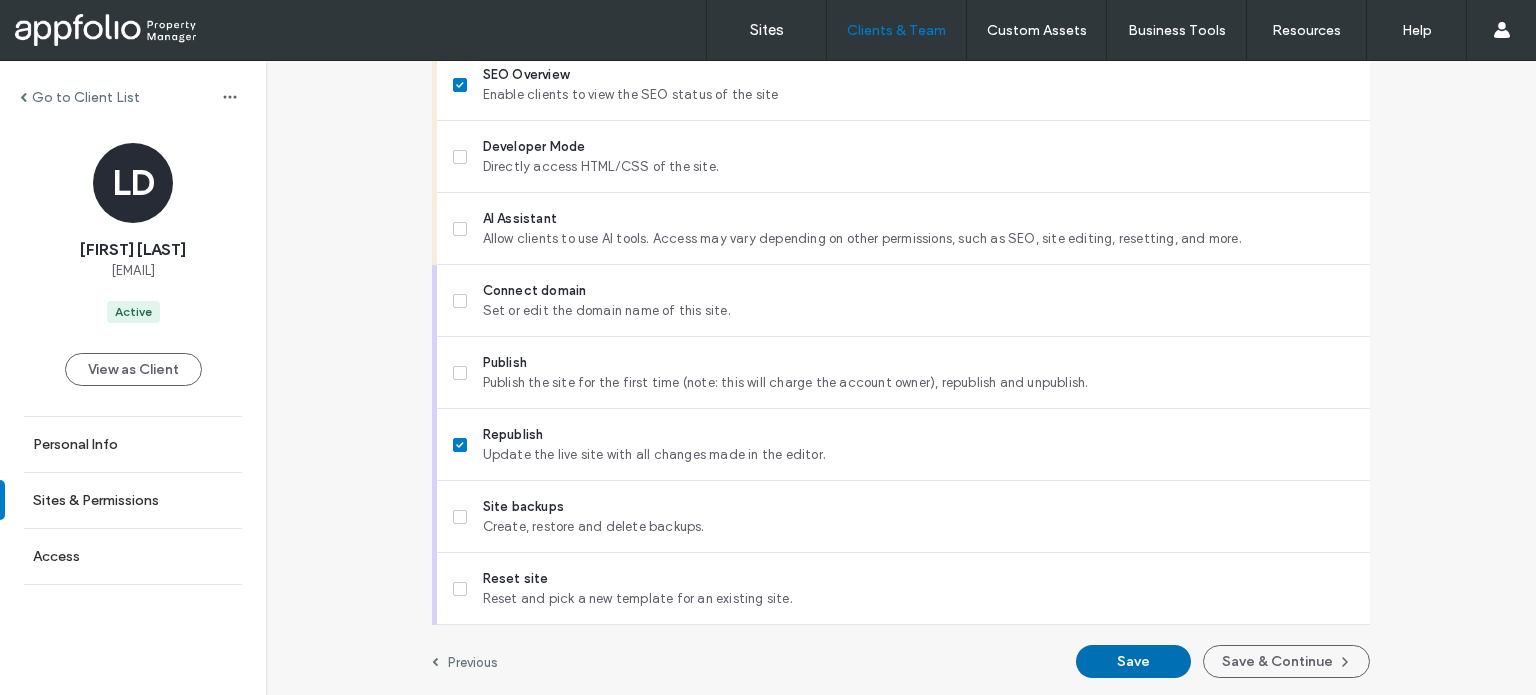 click on "Save" at bounding box center (1133, 661) 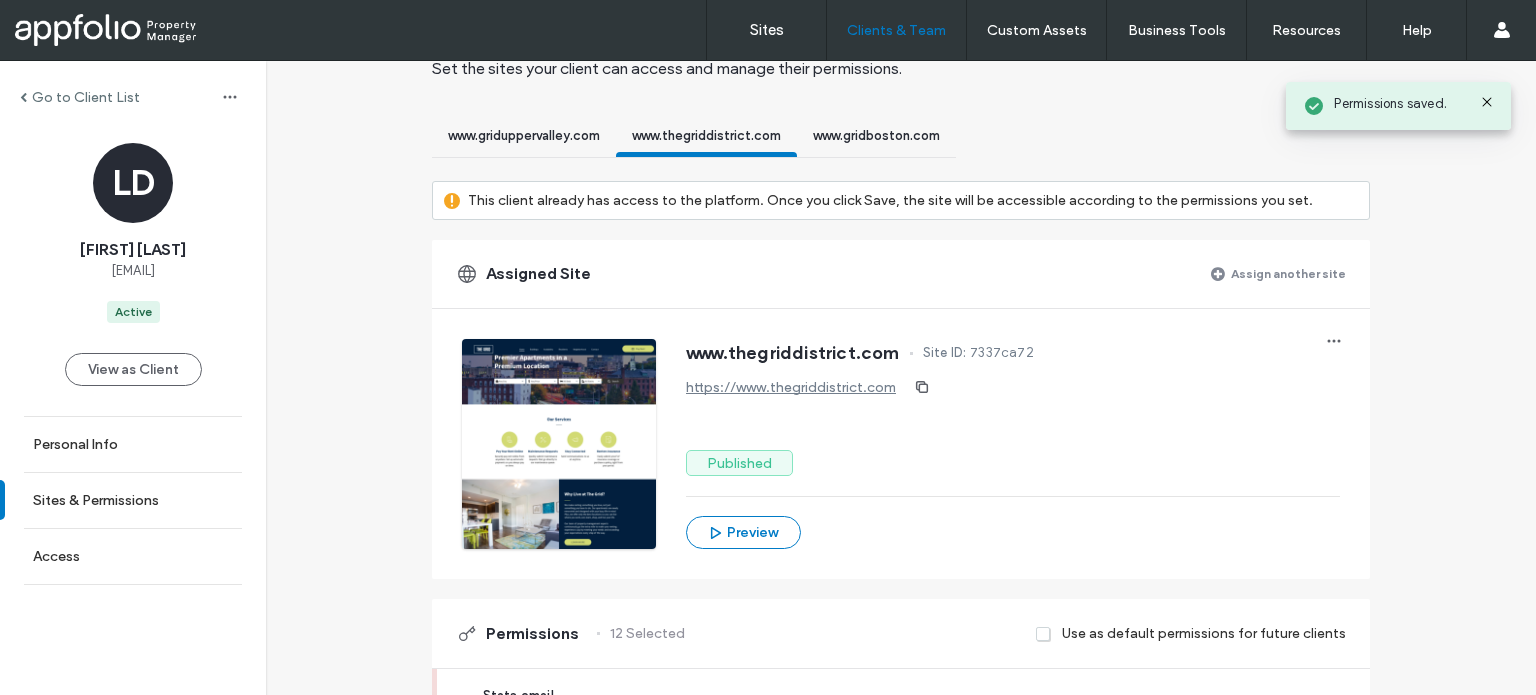 scroll, scrollTop: 0, scrollLeft: 0, axis: both 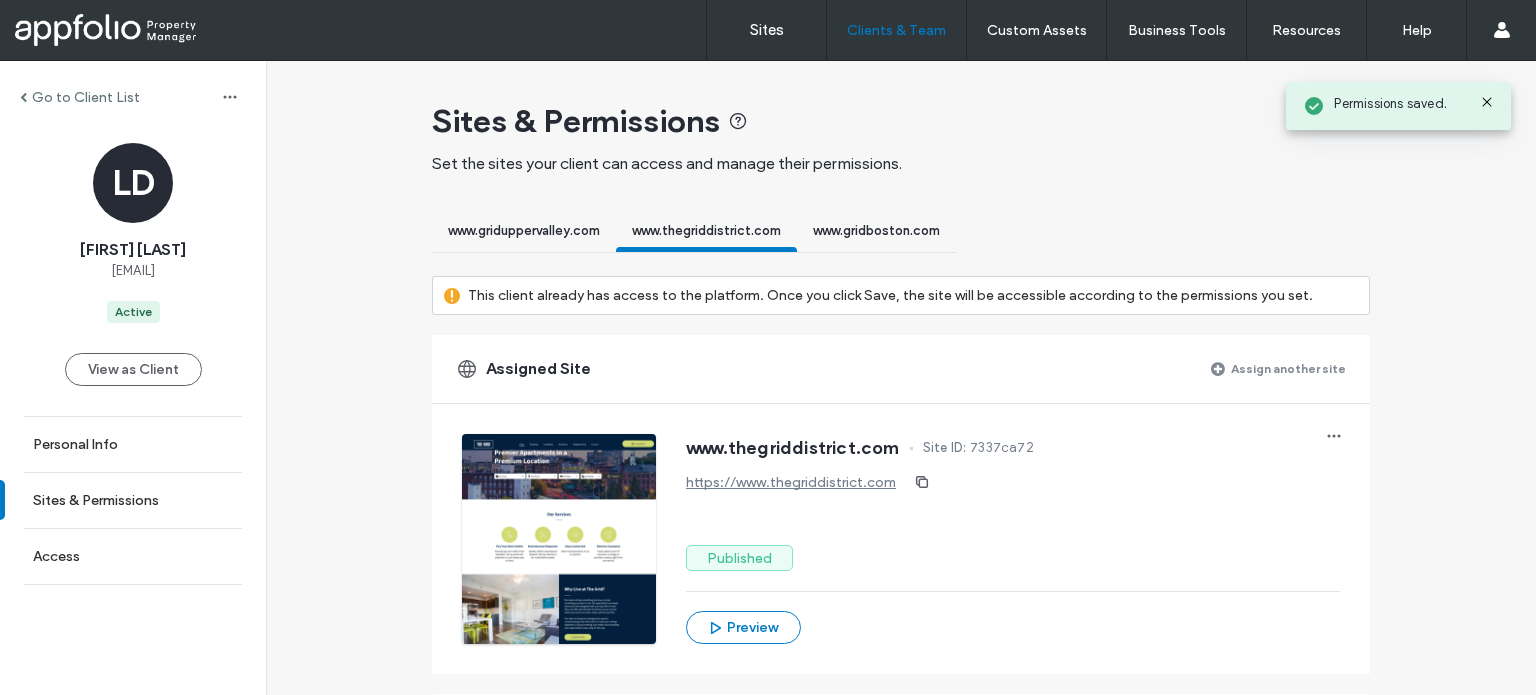 click on "www.gridboston.com" at bounding box center (876, 230) 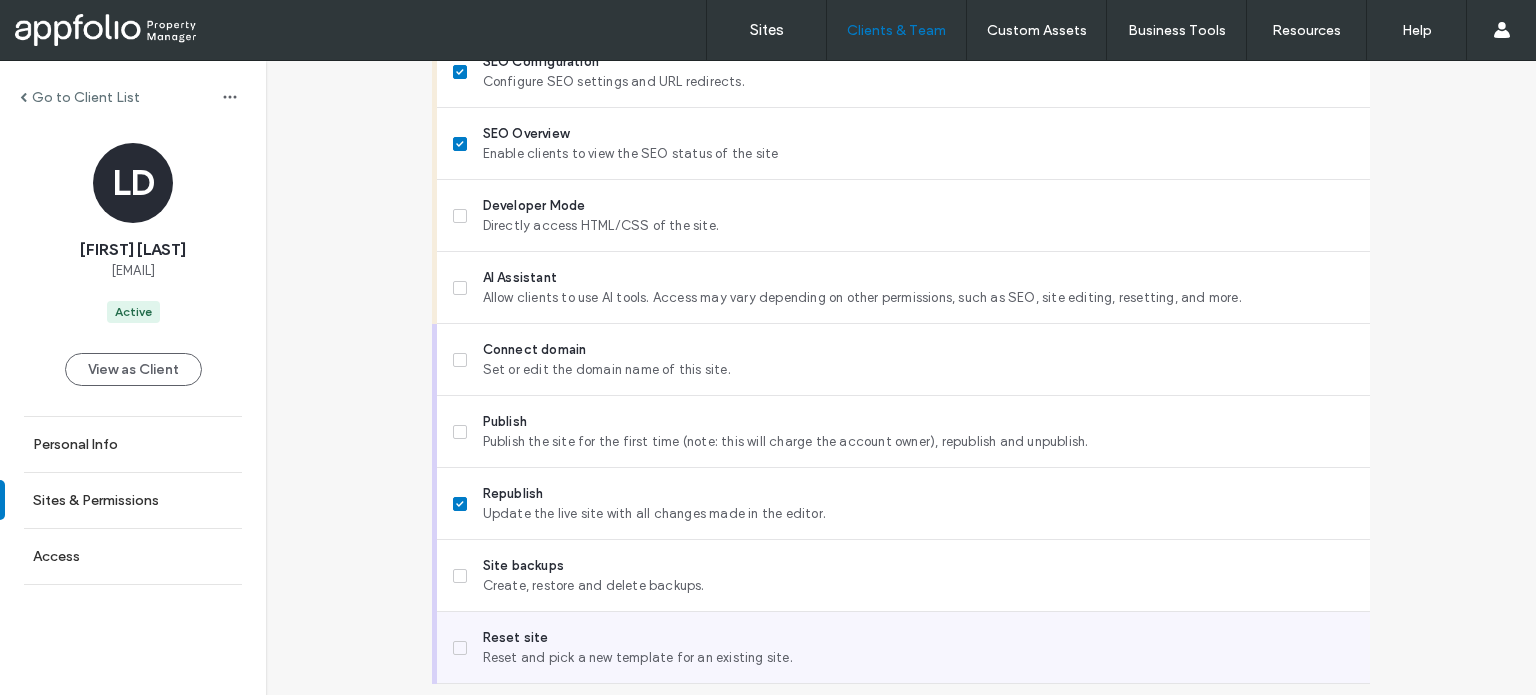scroll, scrollTop: 1897, scrollLeft: 0, axis: vertical 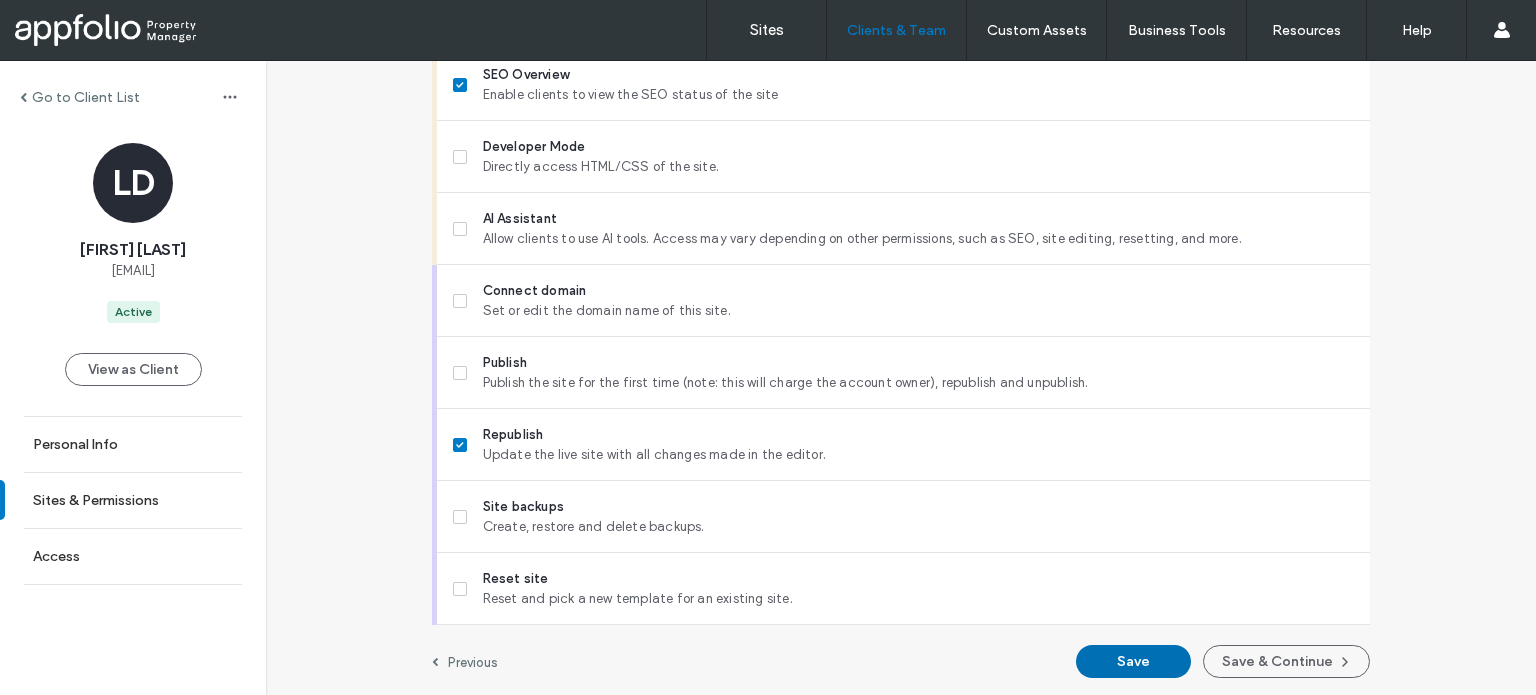 click on "Save" at bounding box center (1133, 661) 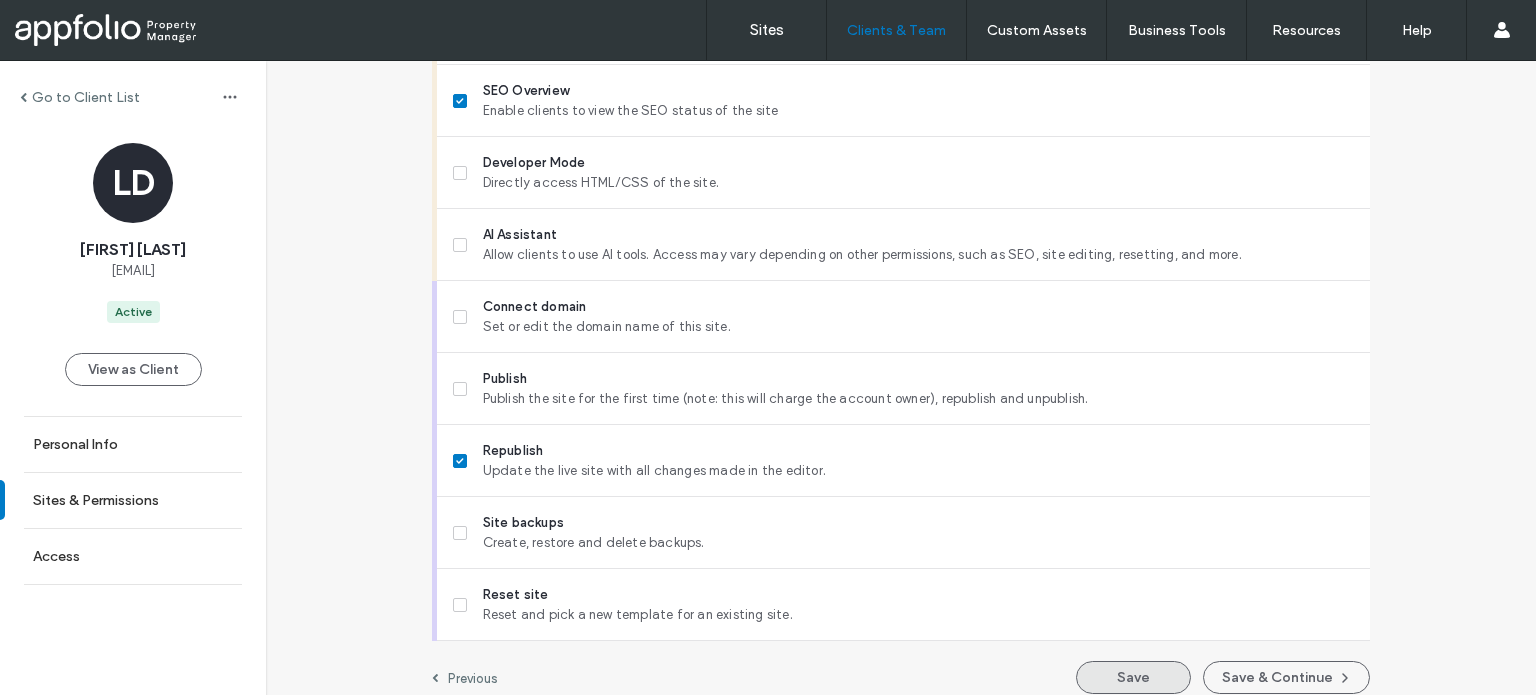 scroll, scrollTop: 1897, scrollLeft: 0, axis: vertical 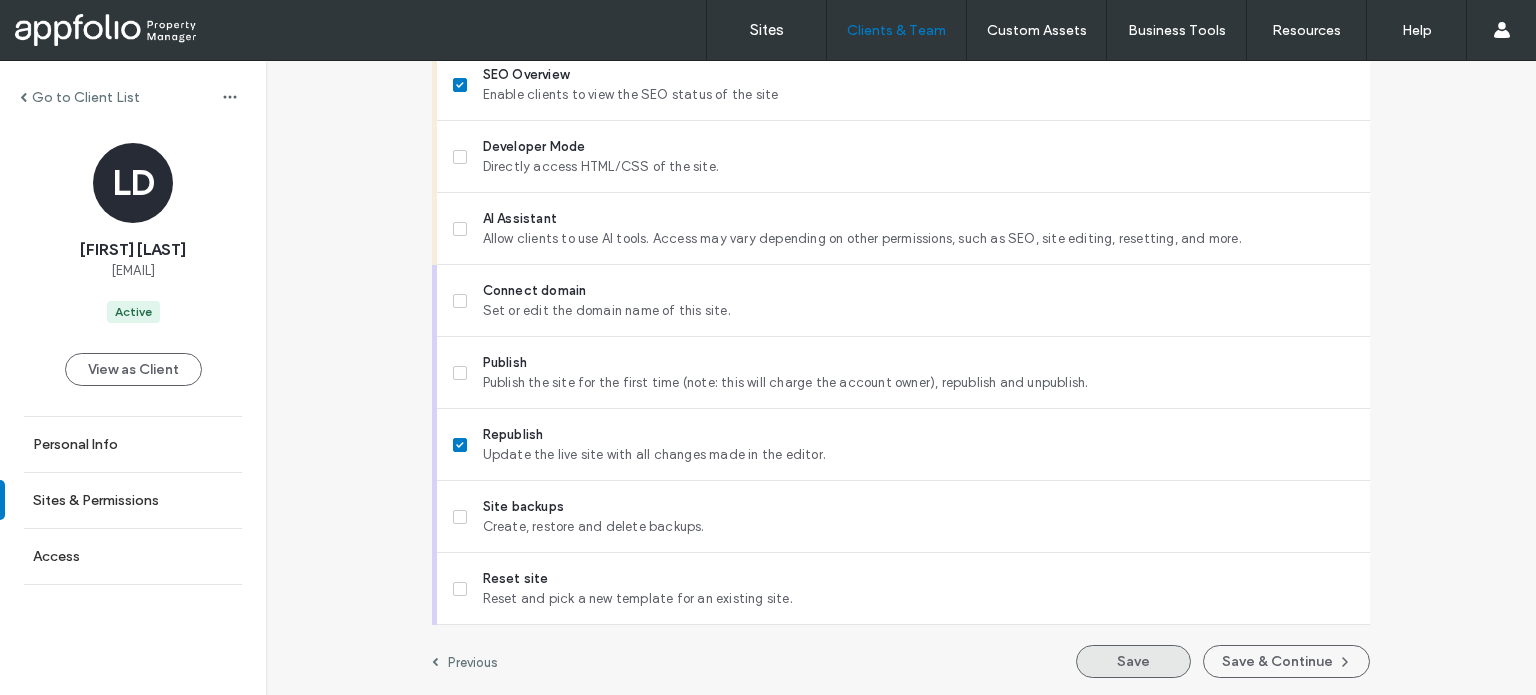 click on "Save" at bounding box center (1133, 661) 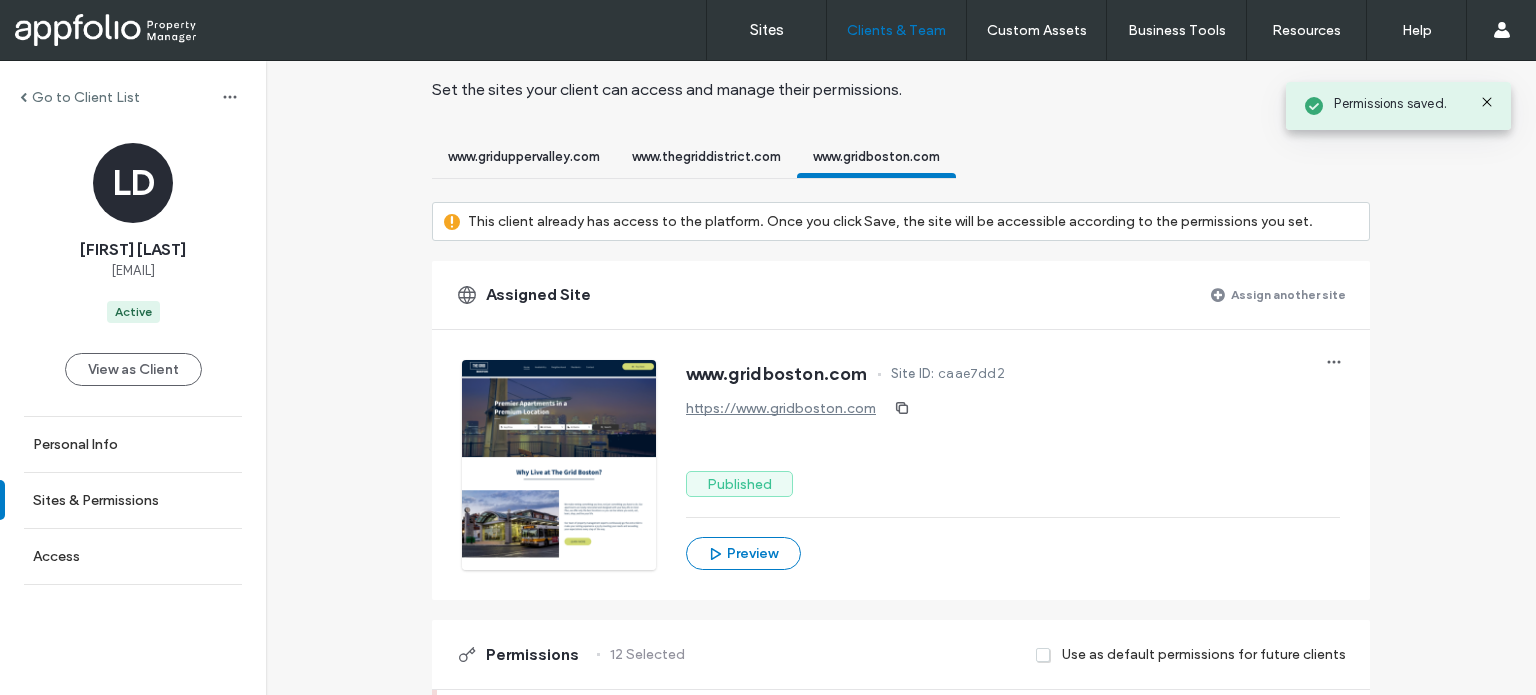scroll, scrollTop: 0, scrollLeft: 0, axis: both 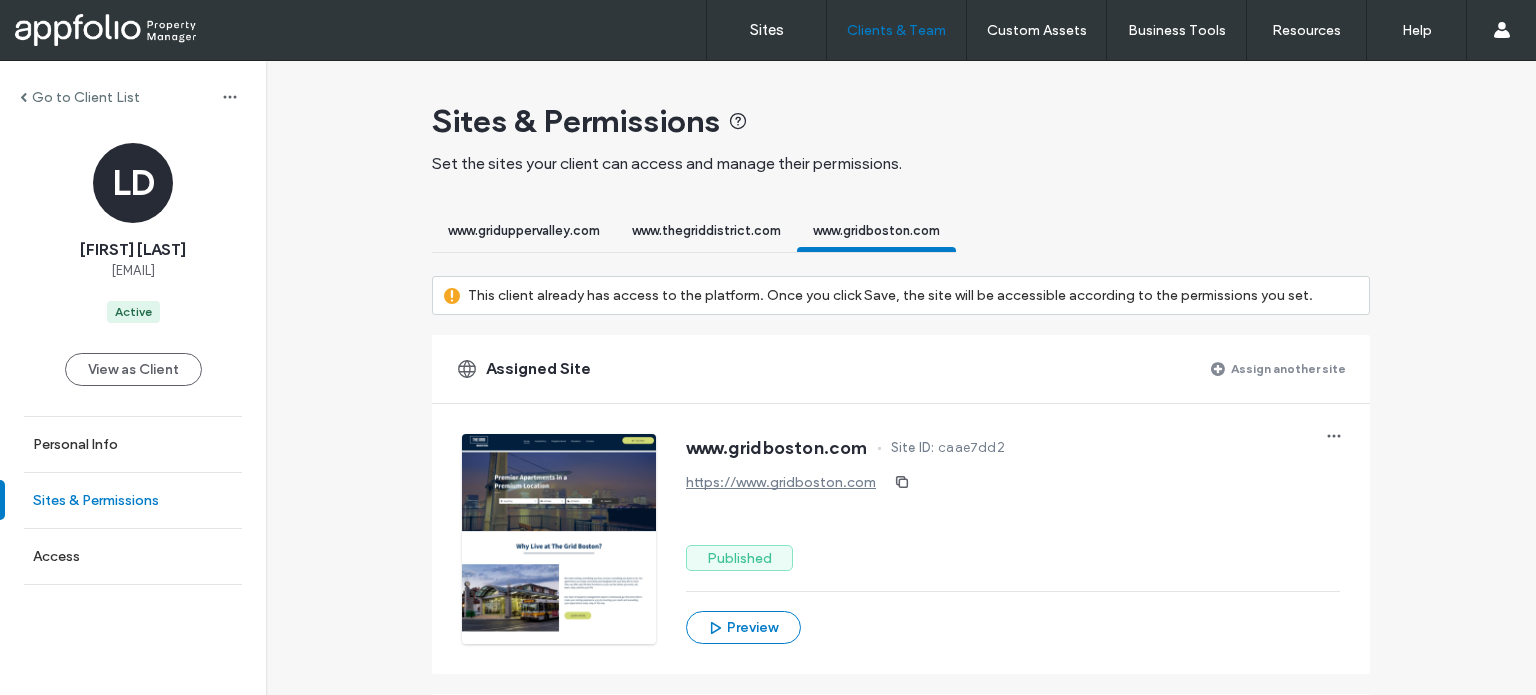 click on "Sites & Permissions" at bounding box center [133, 500] 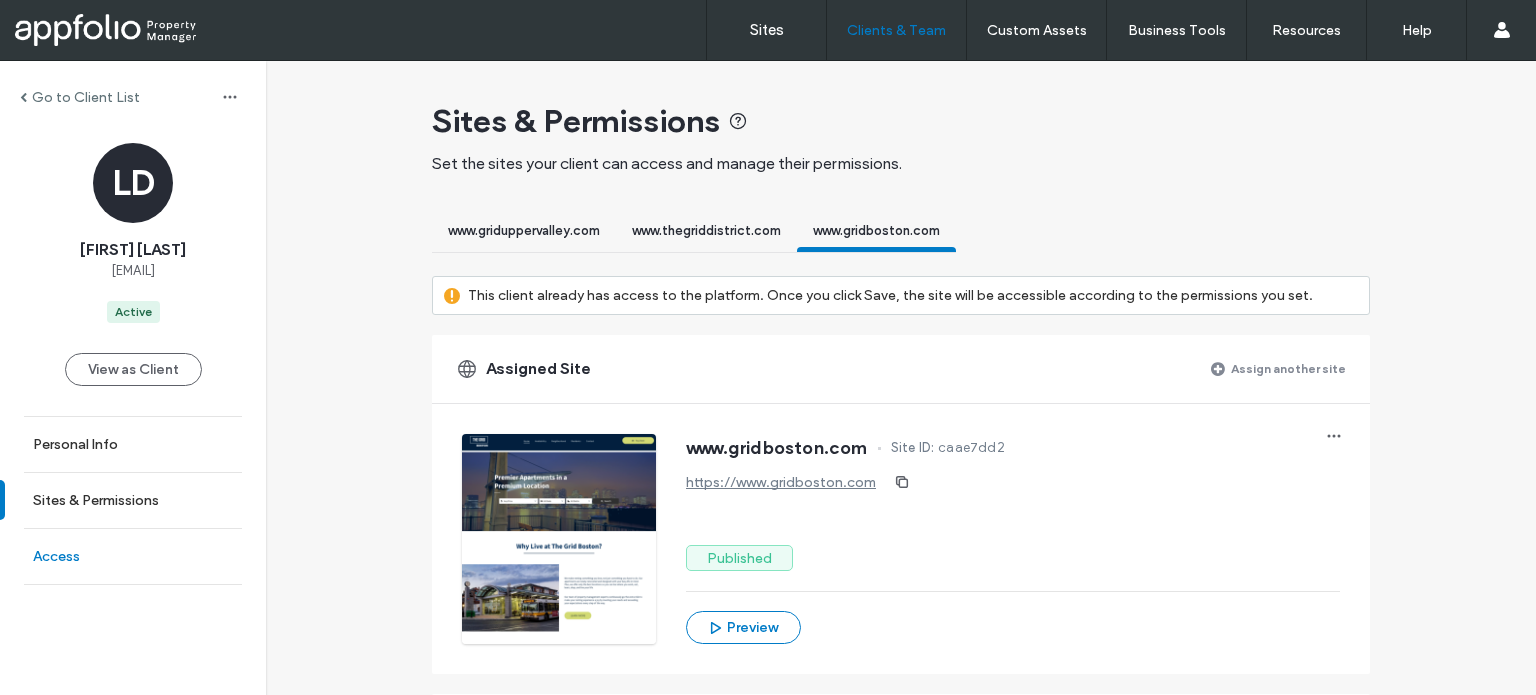 click on "Access" at bounding box center (56, 556) 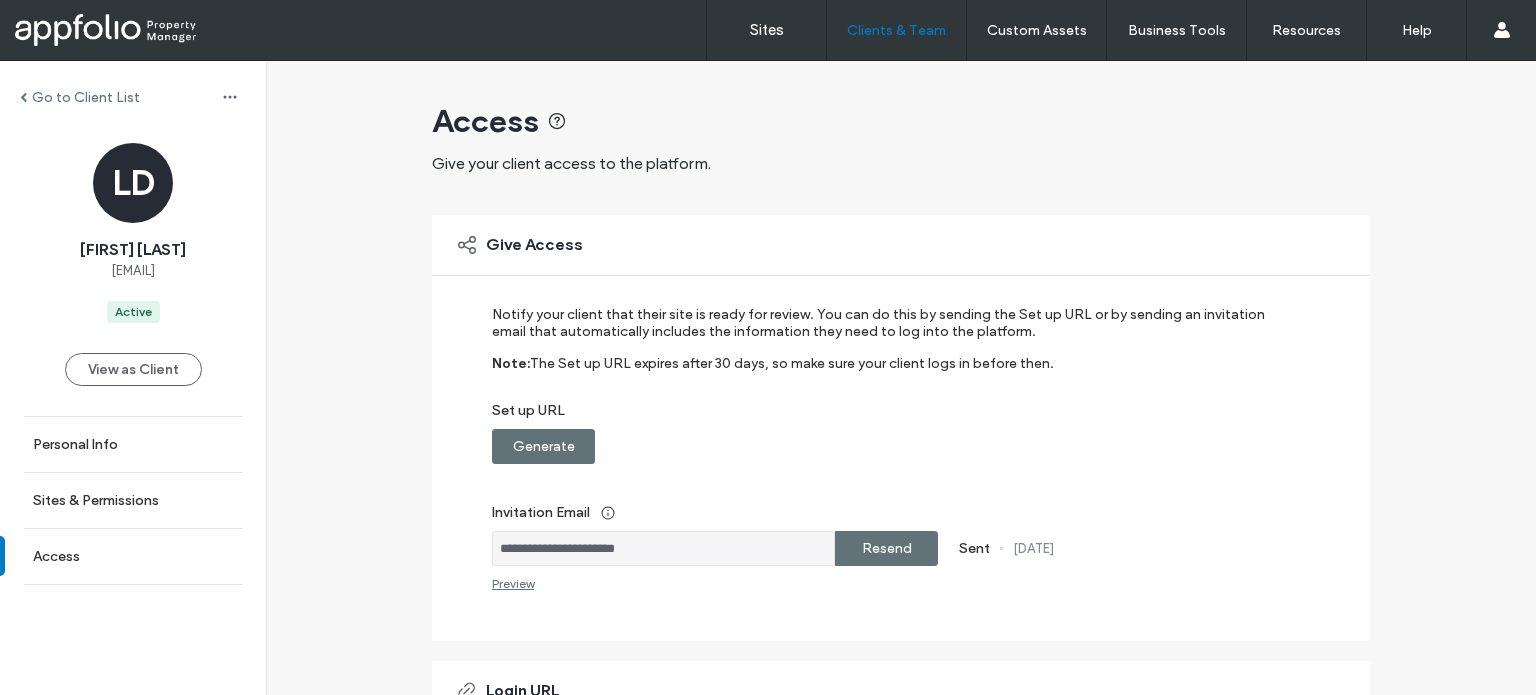 click on "Resend" at bounding box center [886, 548] 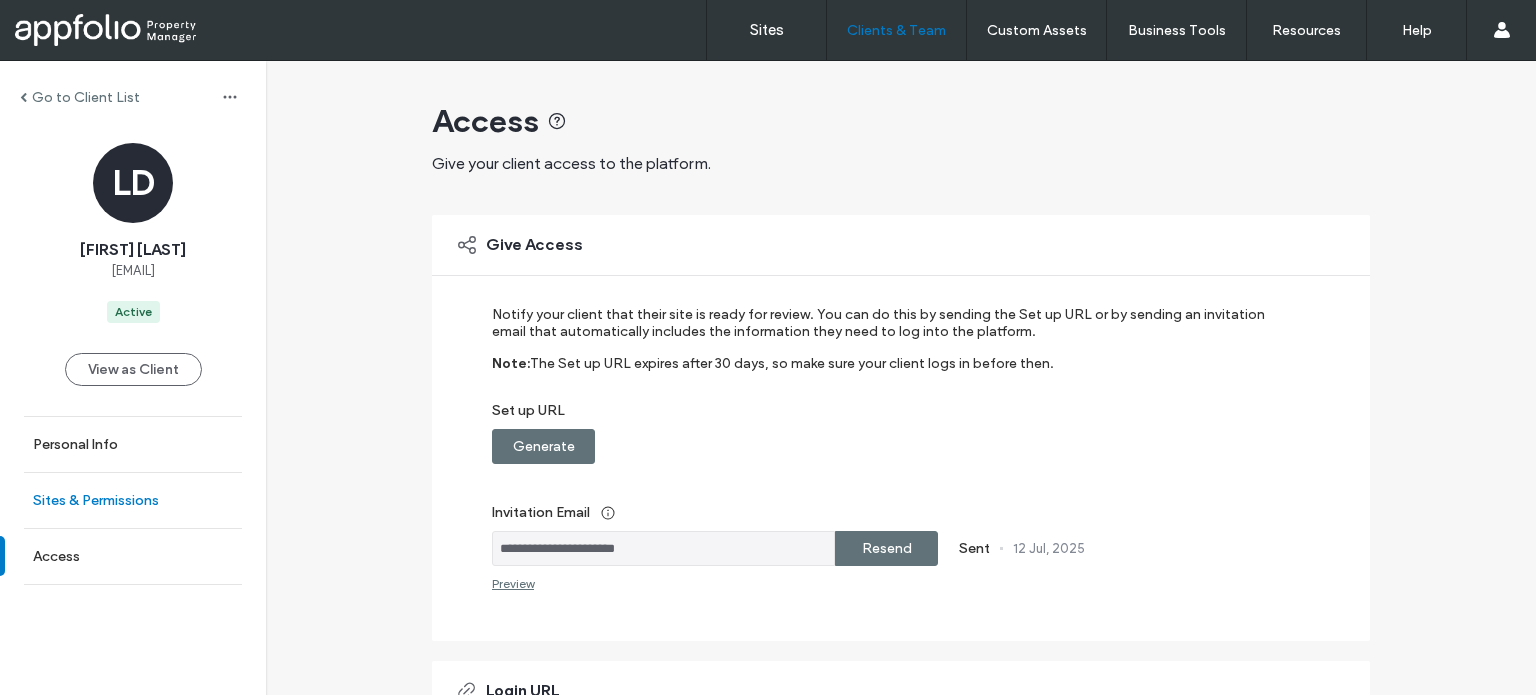 click on "Sites & Permissions" at bounding box center (96, 500) 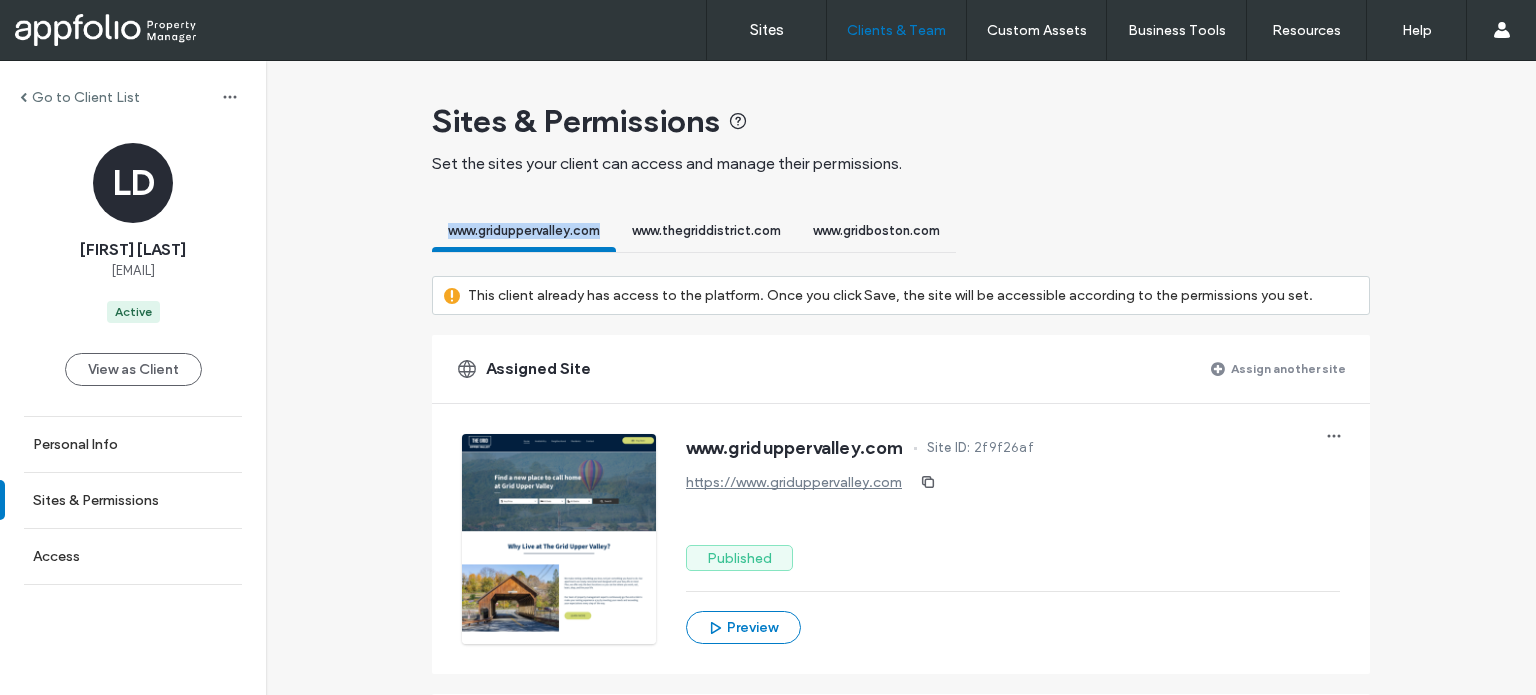 drag, startPoint x: 412, startPoint y: 227, endPoint x: 596, endPoint y: 223, distance: 184.04347 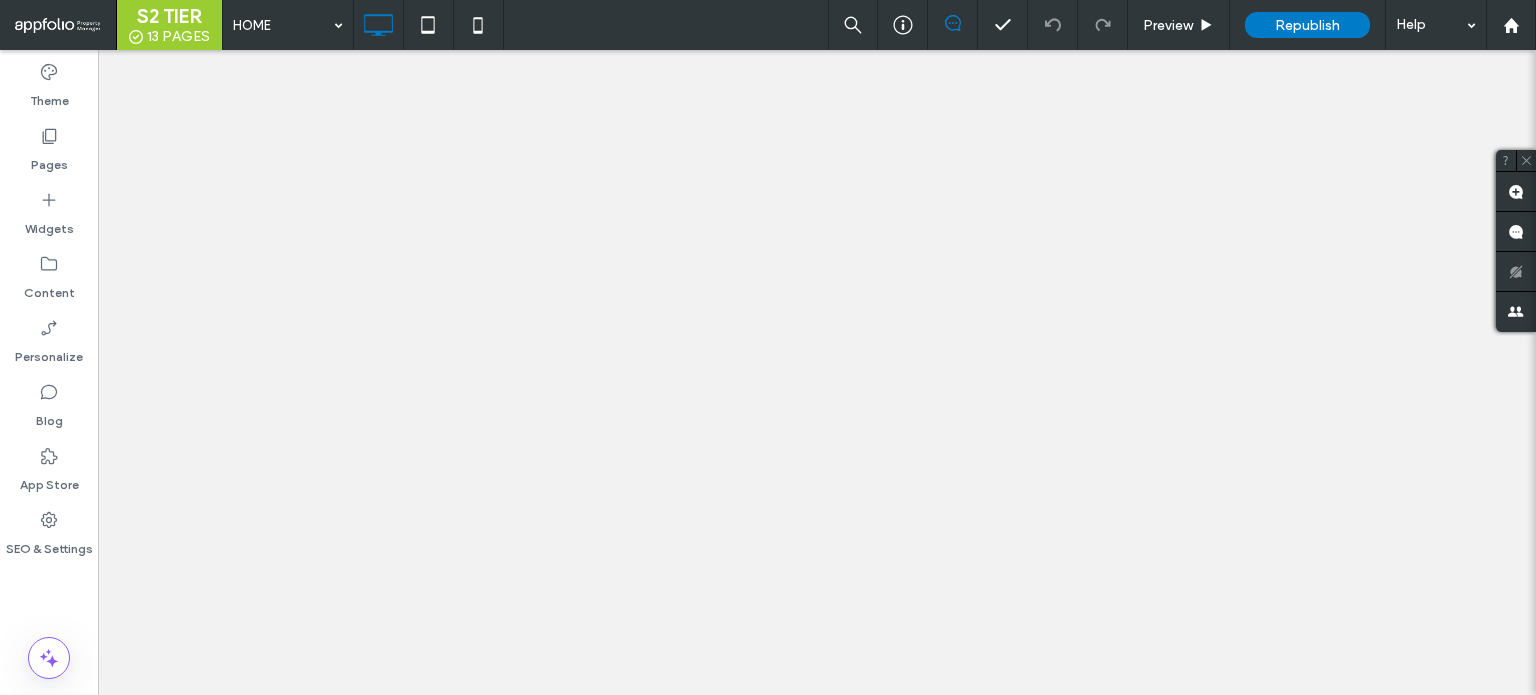 scroll, scrollTop: 0, scrollLeft: 0, axis: both 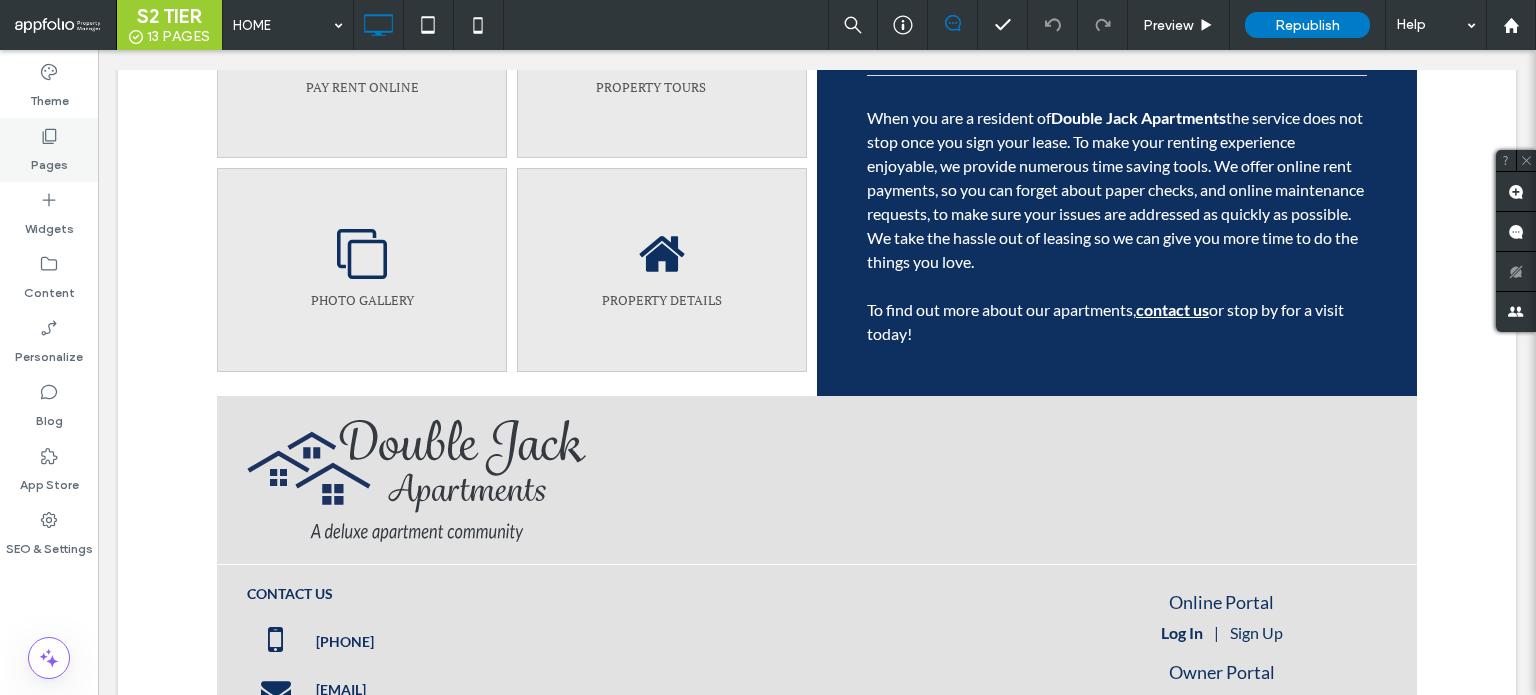 click on "Pages" at bounding box center [49, 160] 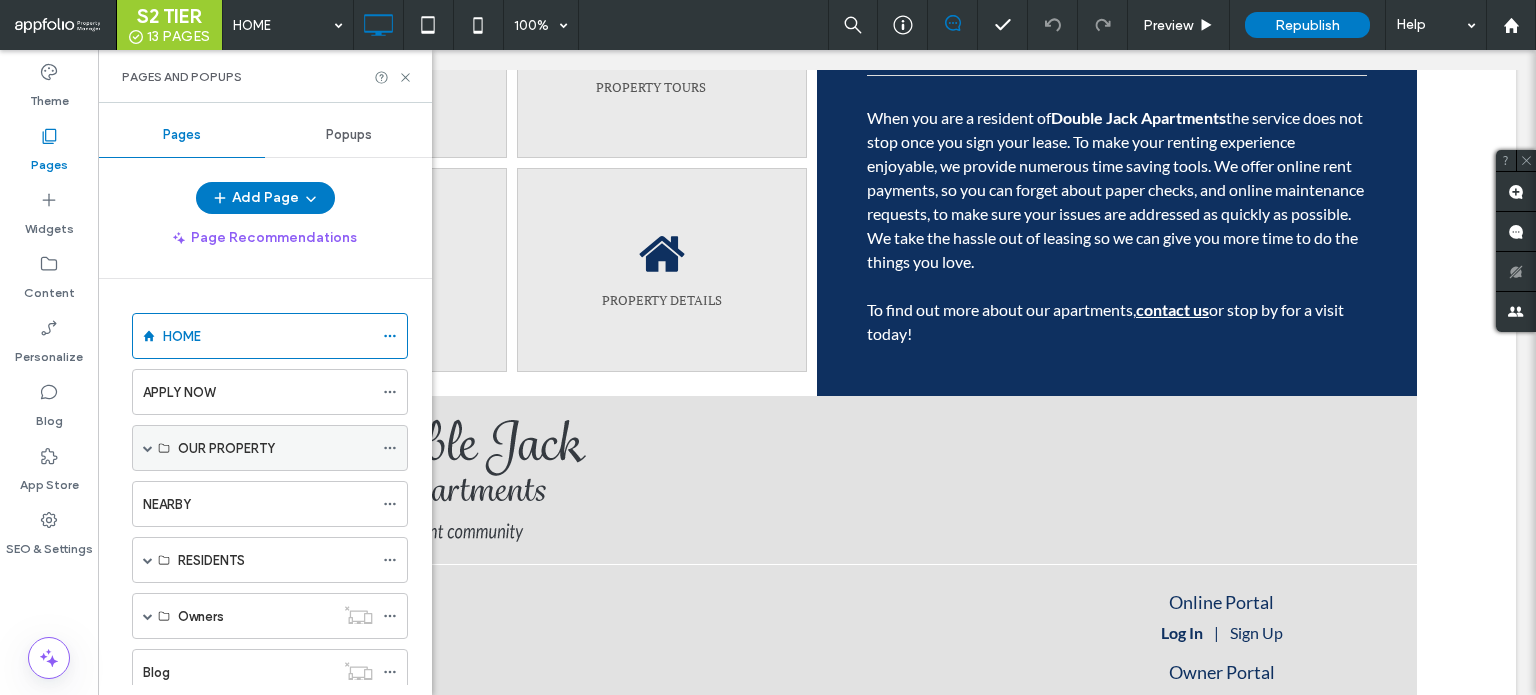 click at bounding box center [148, 448] 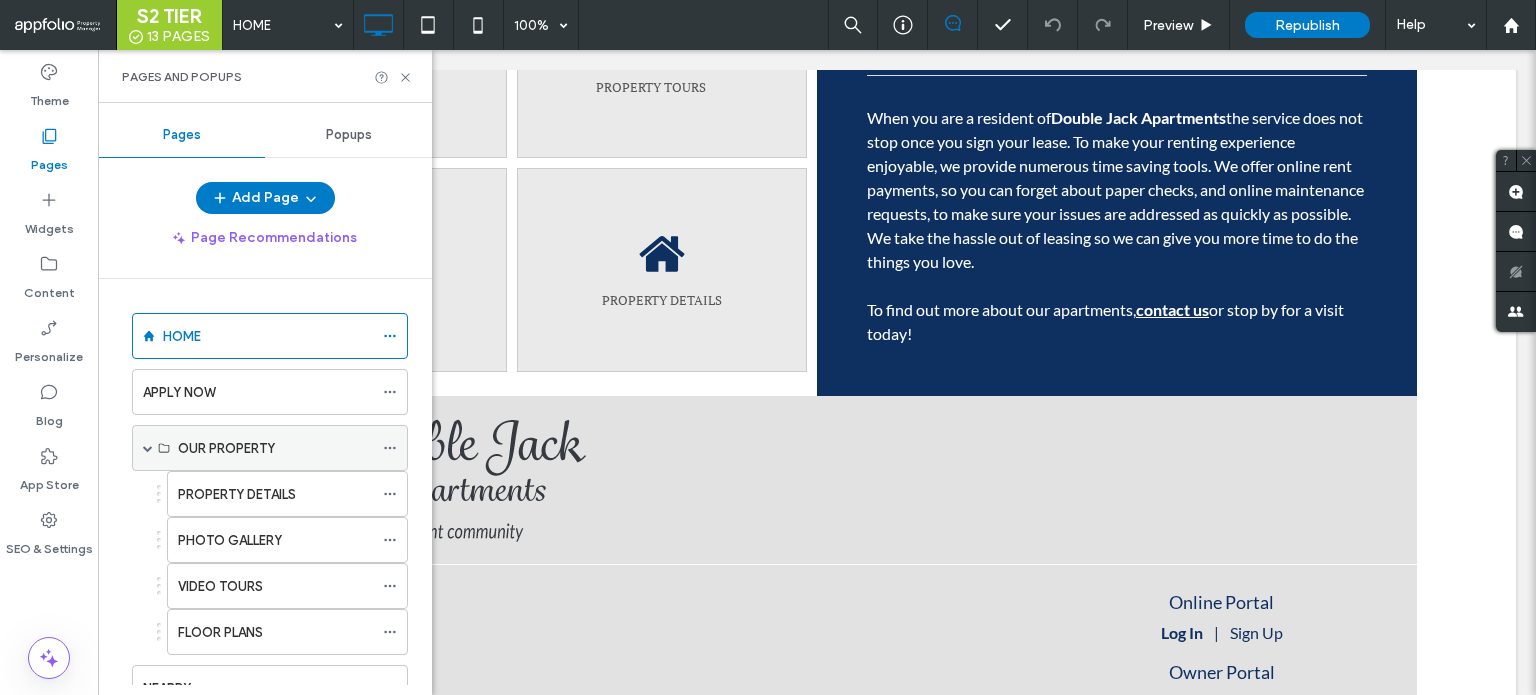 click on "OUR PROPERTY" at bounding box center (226, 448) 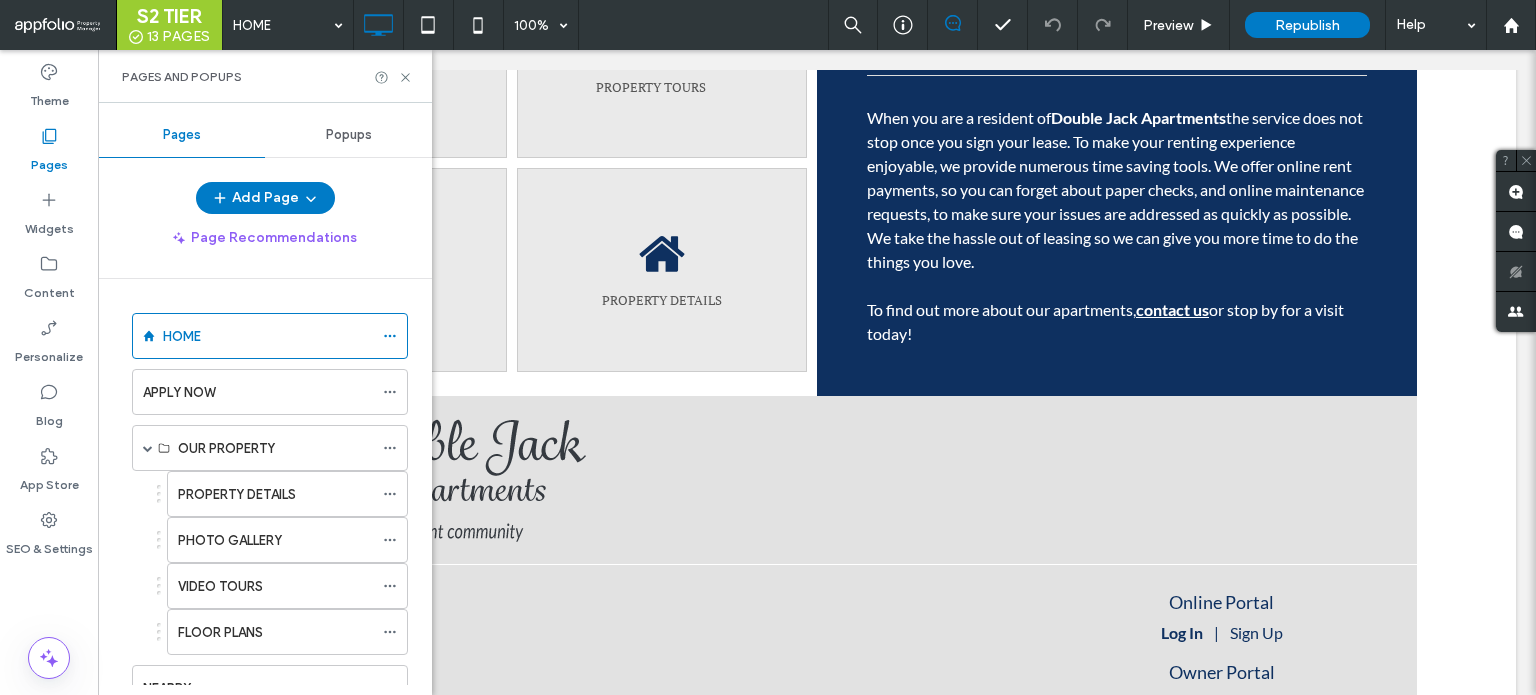 click on "PROPERTY DETAILS" at bounding box center [237, 494] 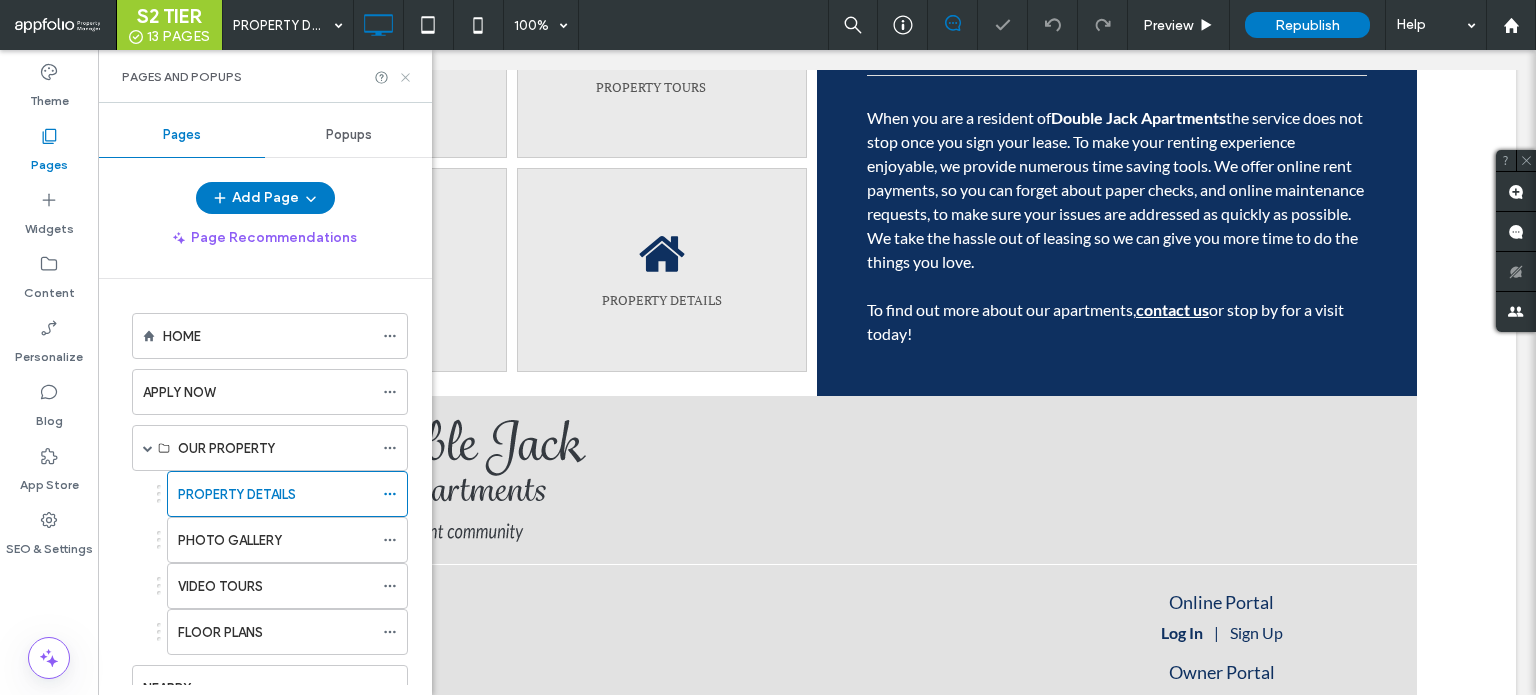 click 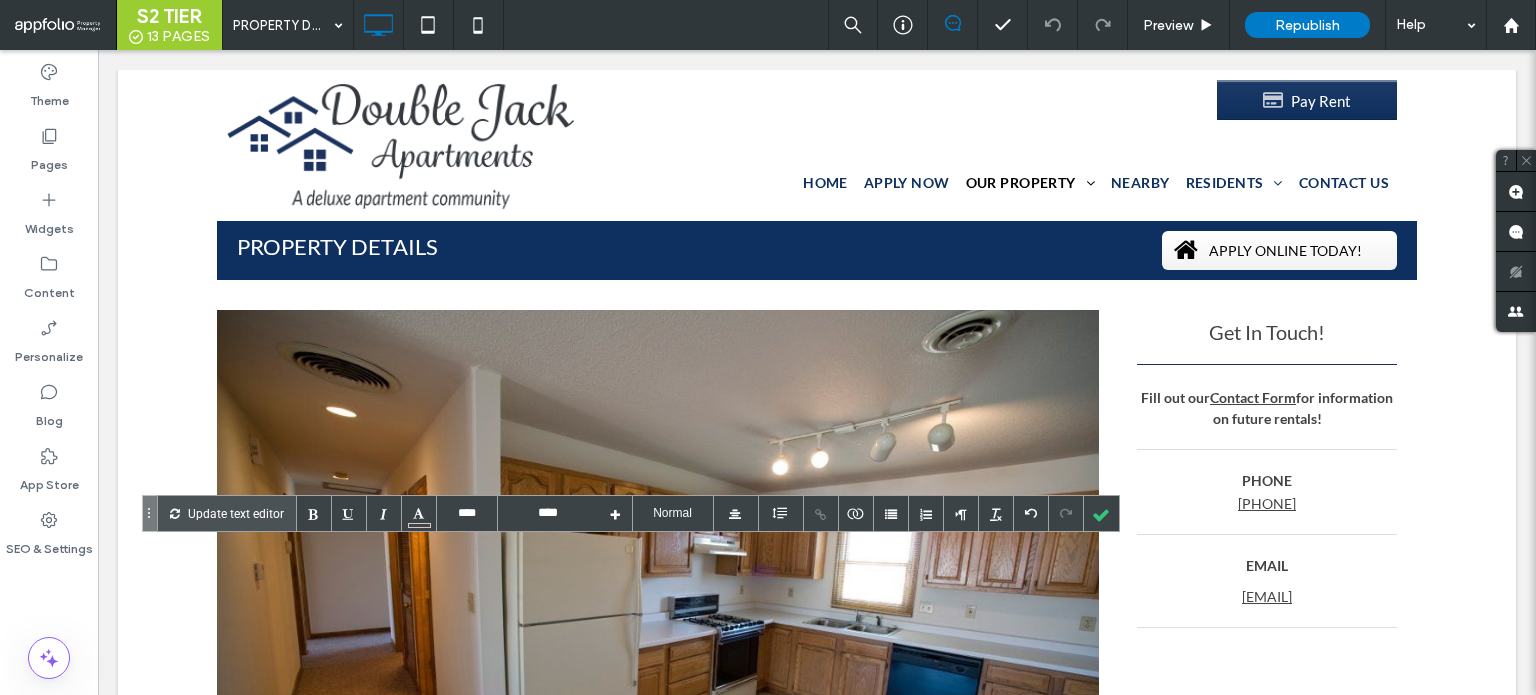 scroll, scrollTop: 500, scrollLeft: 0, axis: vertical 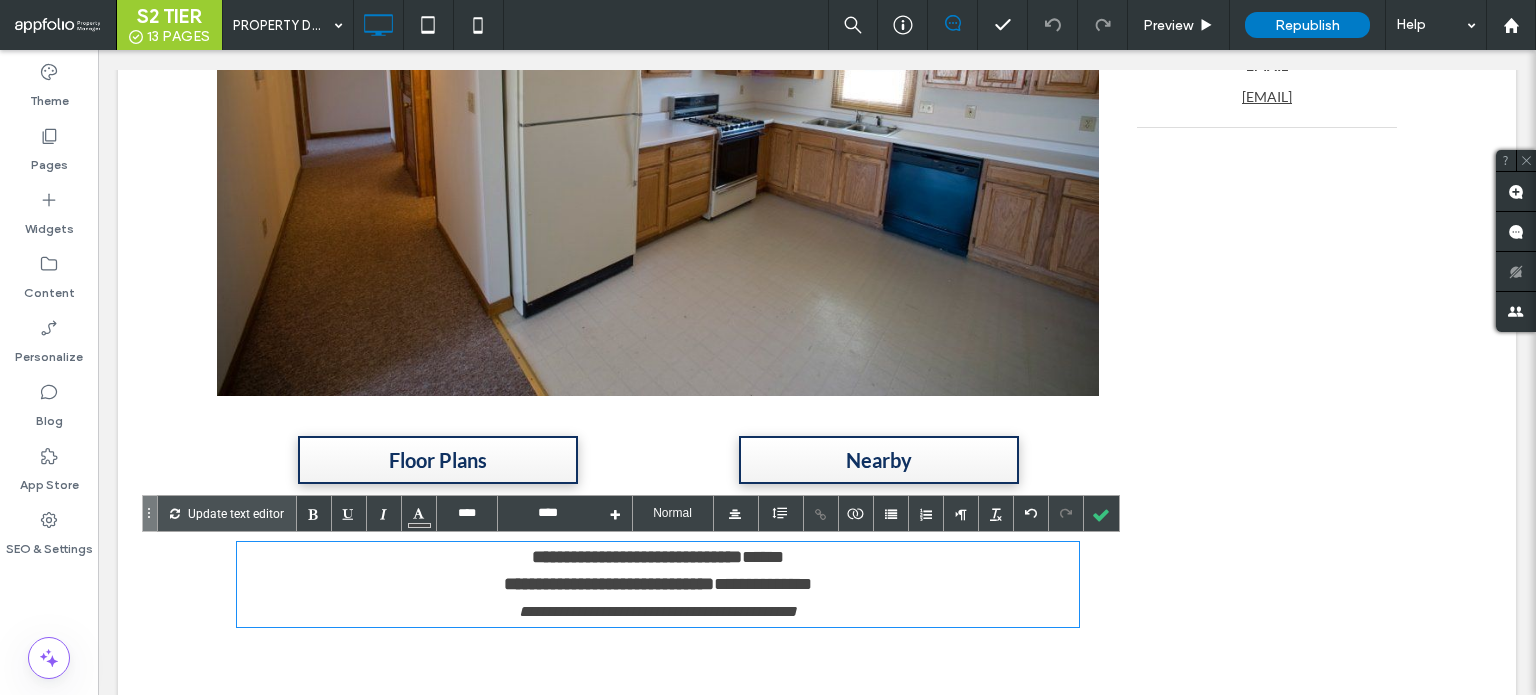 type 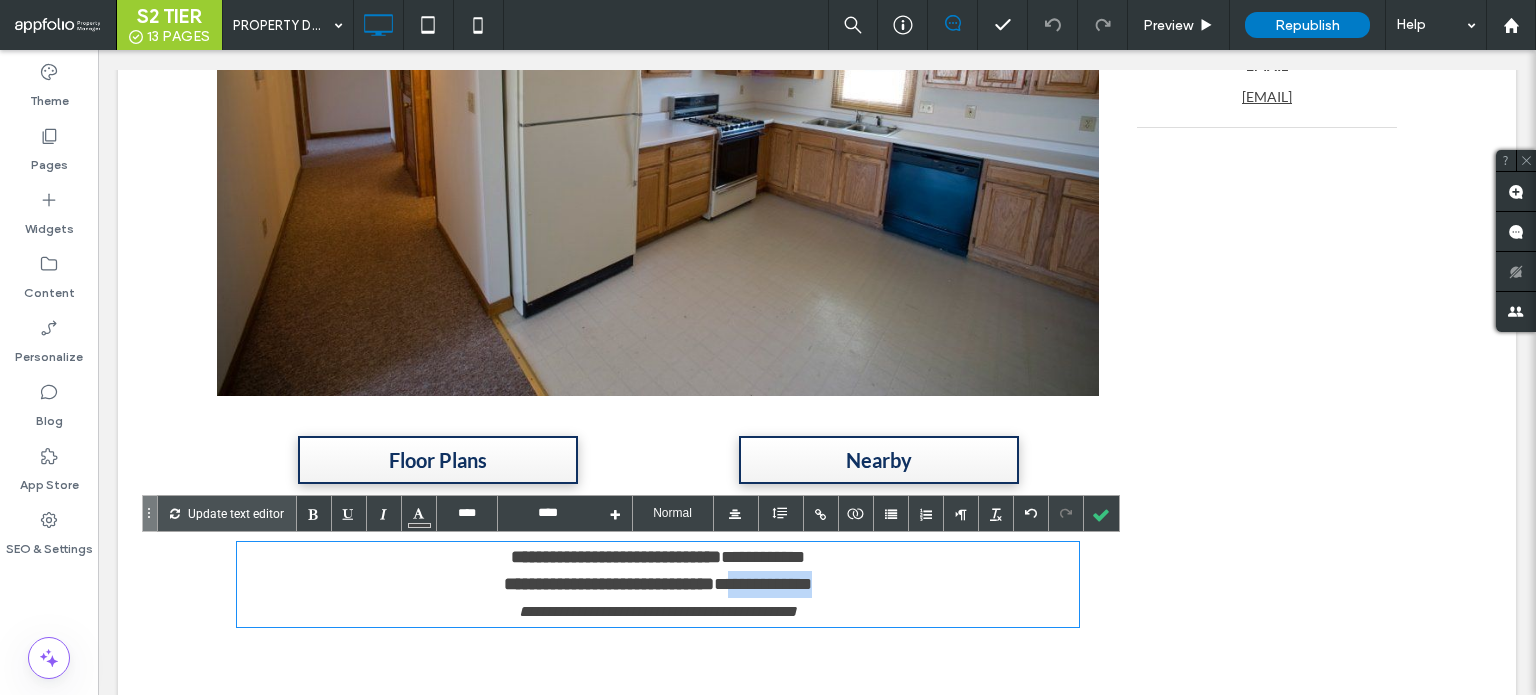 drag, startPoint x: 732, startPoint y: 587, endPoint x: 873, endPoint y: 583, distance: 141.05673 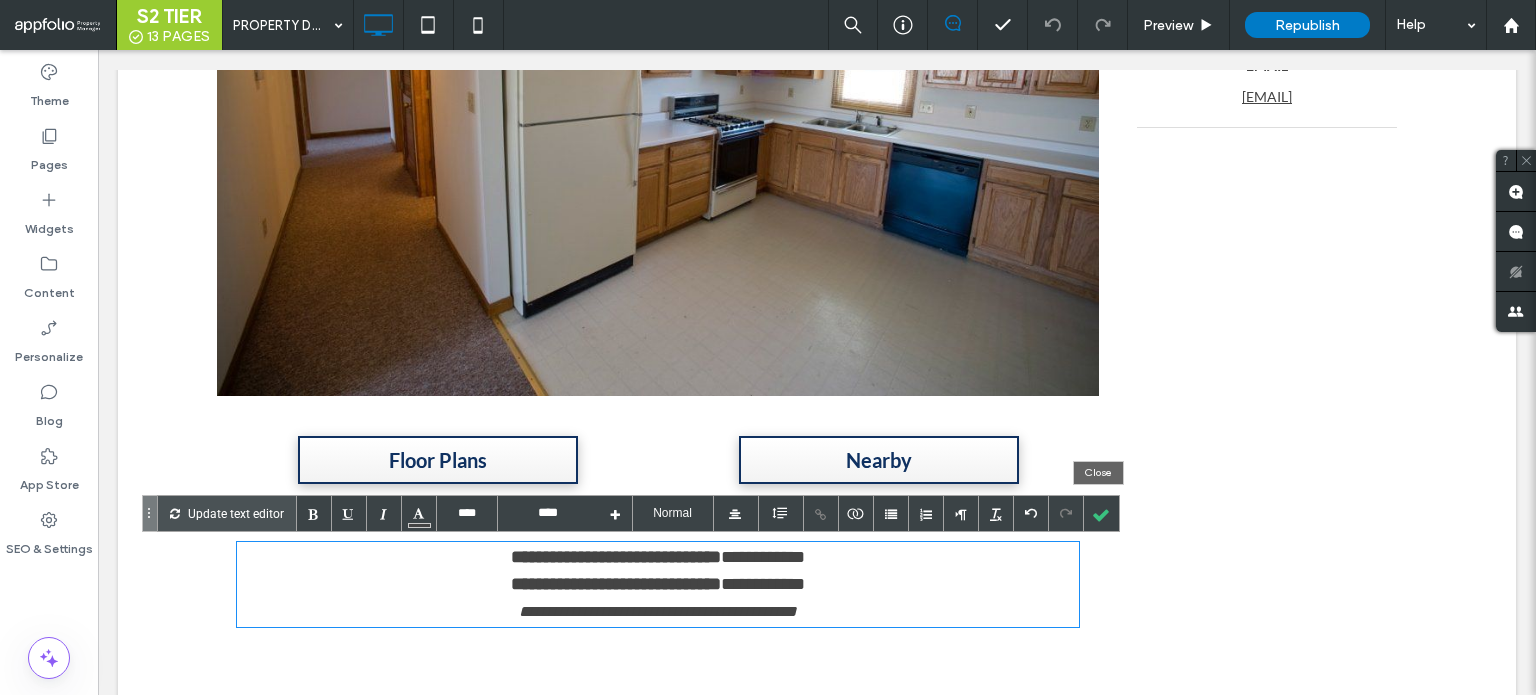 click at bounding box center [1101, 513] 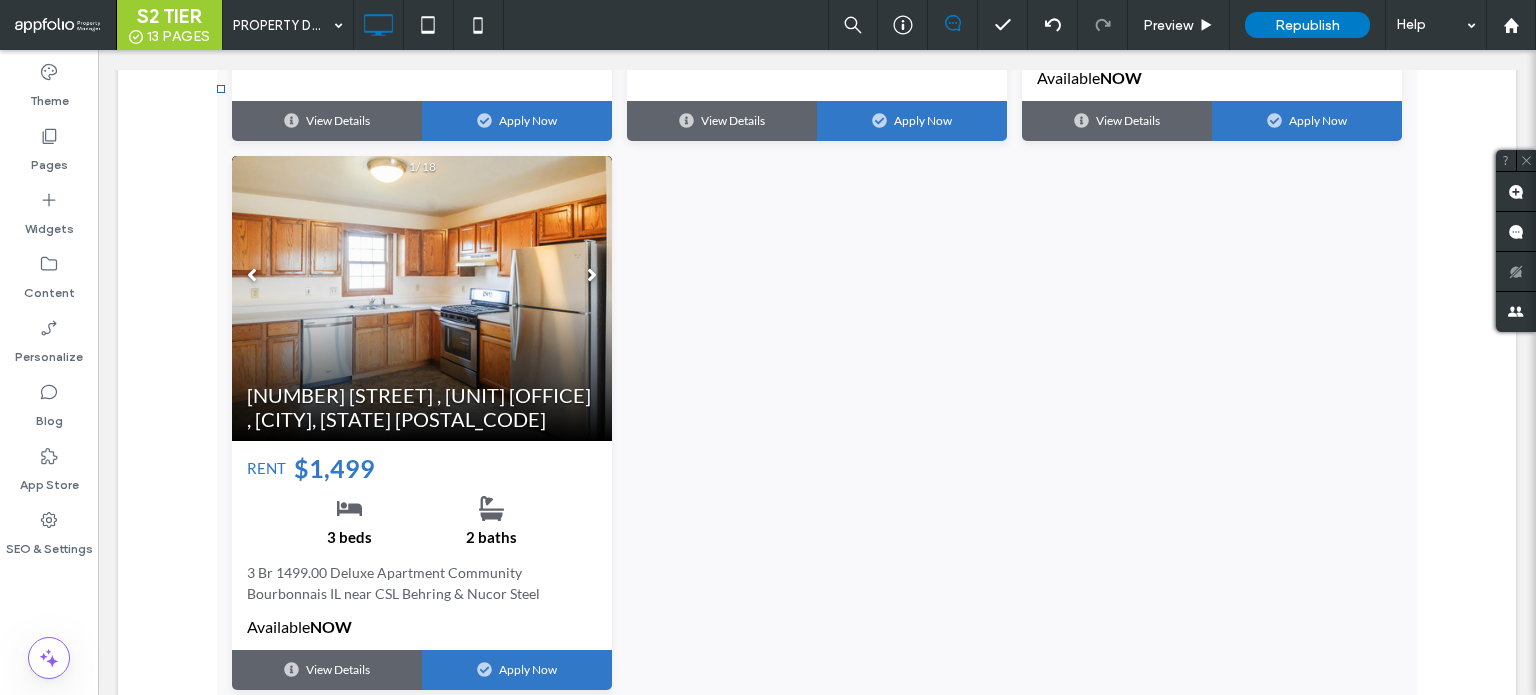 scroll, scrollTop: 3500, scrollLeft: 0, axis: vertical 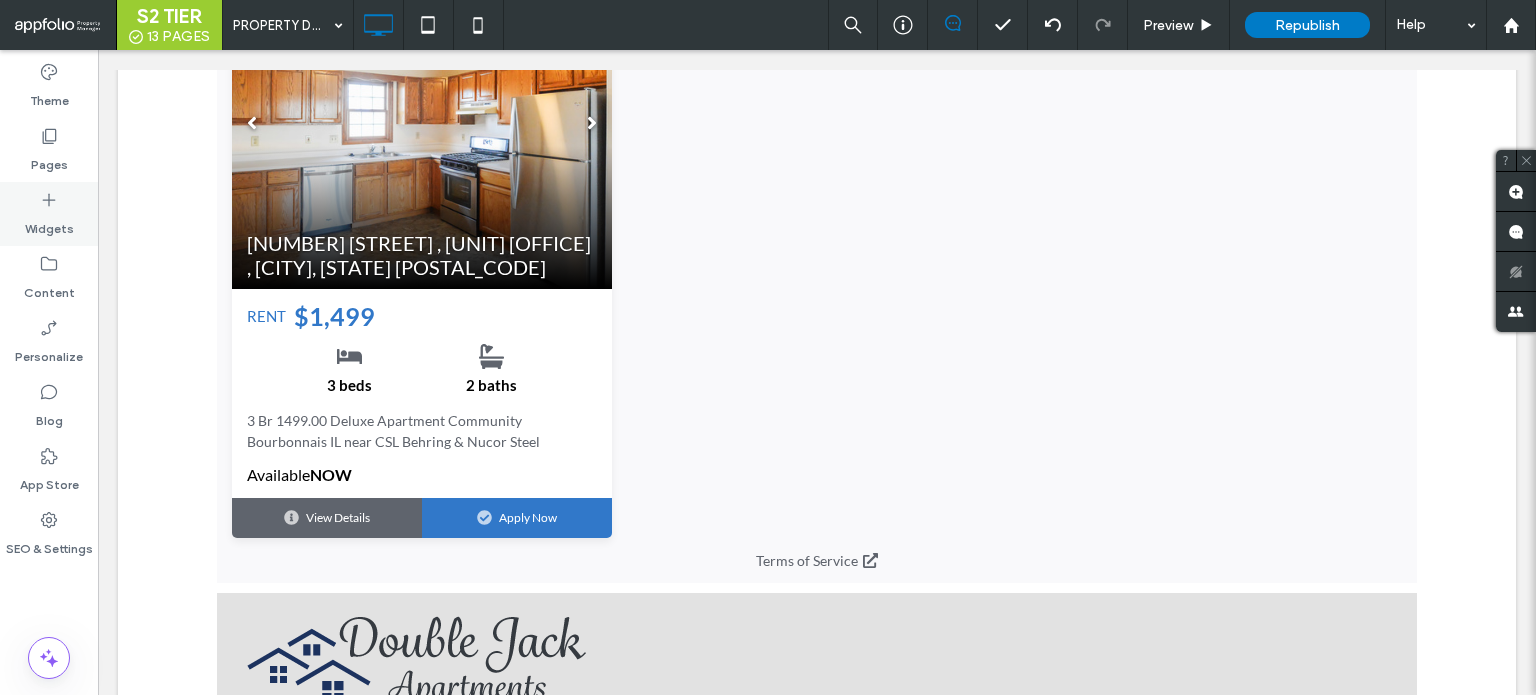 drag, startPoint x: 48, startPoint y: 153, endPoint x: 95, endPoint y: 203, distance: 68.622154 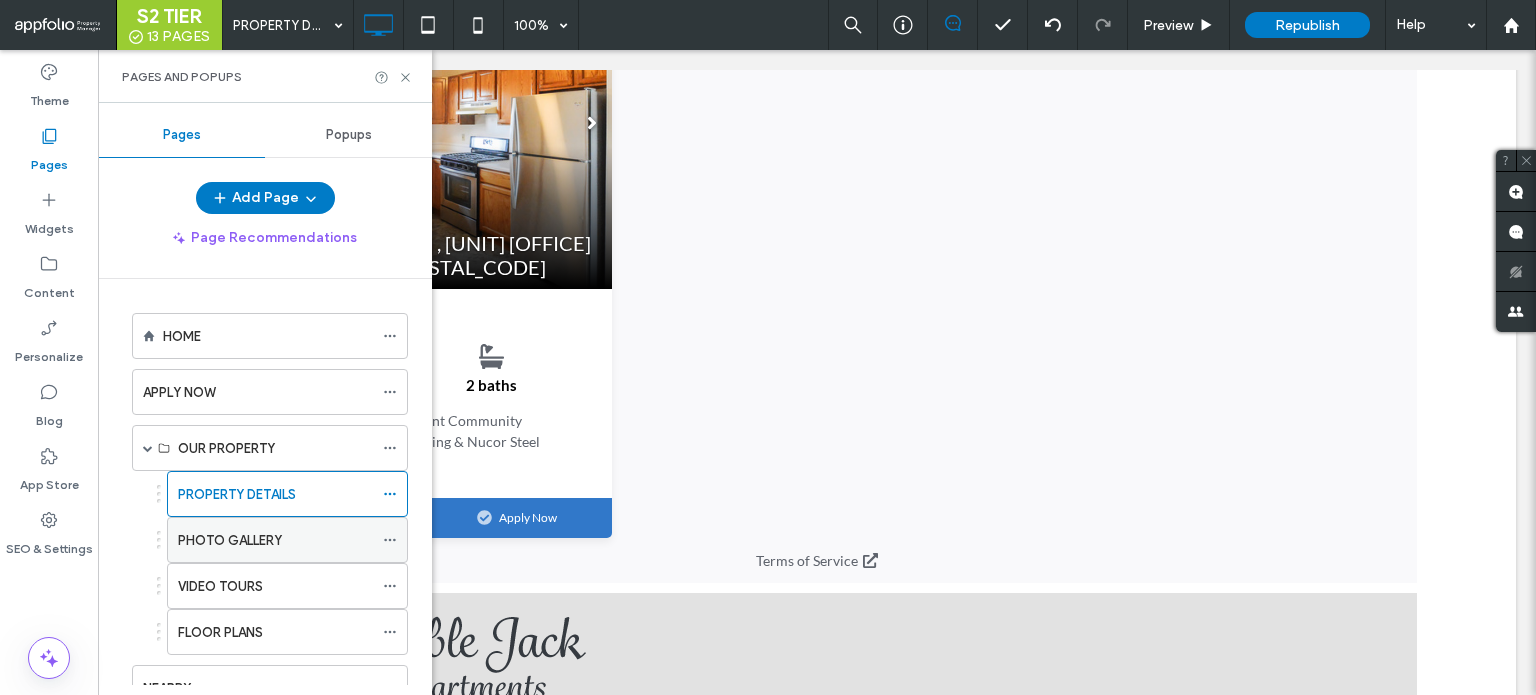 click on "PHOTO GALLERY" at bounding box center (230, 540) 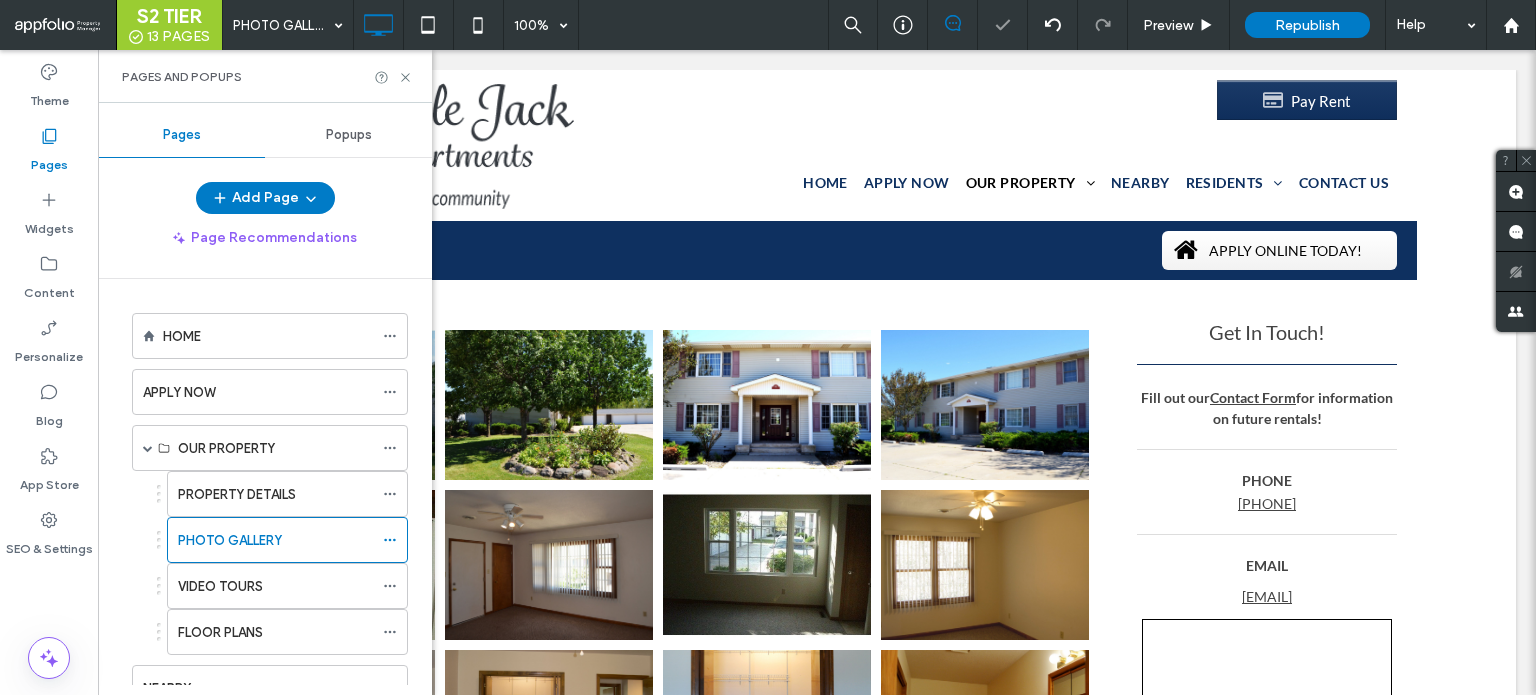scroll, scrollTop: 0, scrollLeft: 0, axis: both 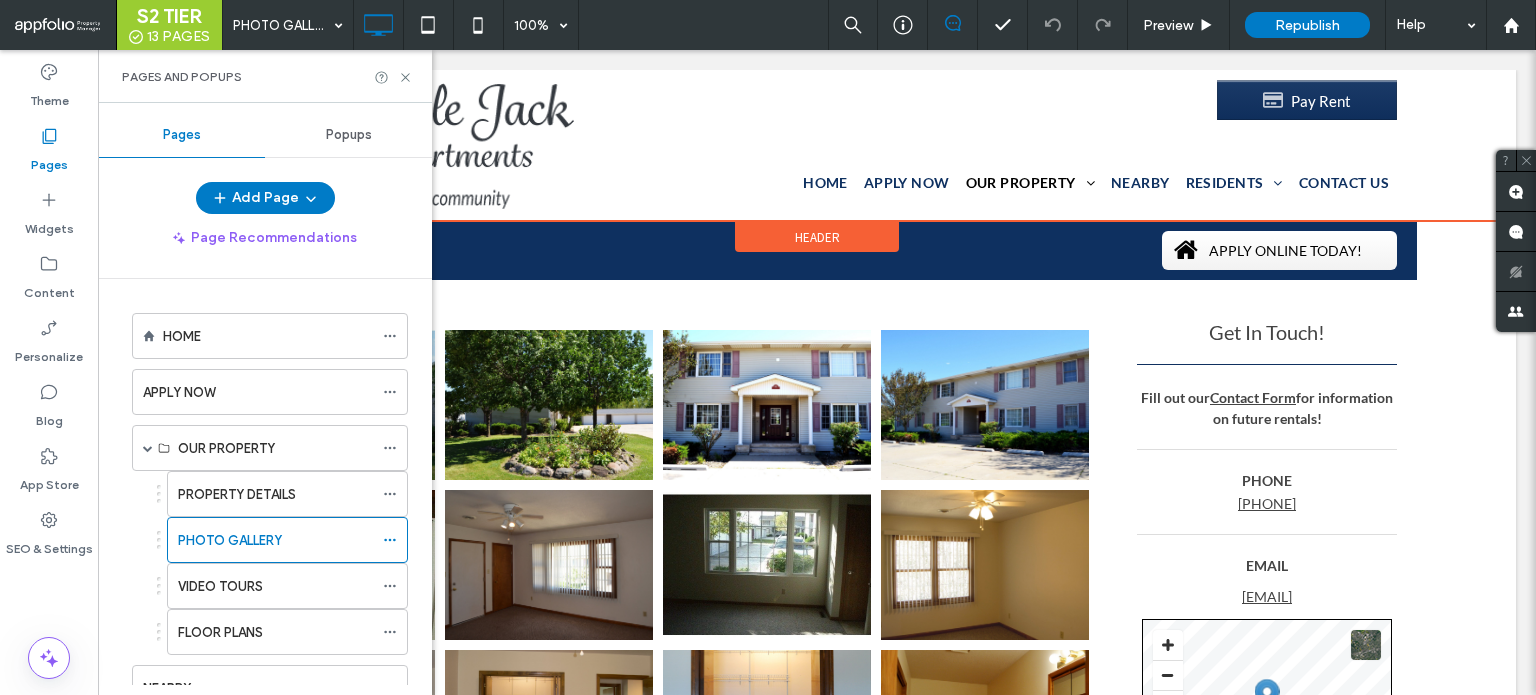 click on "Pay Rent
HOME
APPLY NOW
OUR PROPERTY
PROPERTY DETAILS
PHOTO GALLERY
VIDEO TOURS
FLOOR PLANS
NEARBY
RESIDENTS
RESIDENT PORTAL
CONTACT US
Click To Paste" at bounding box center [1017, 140] 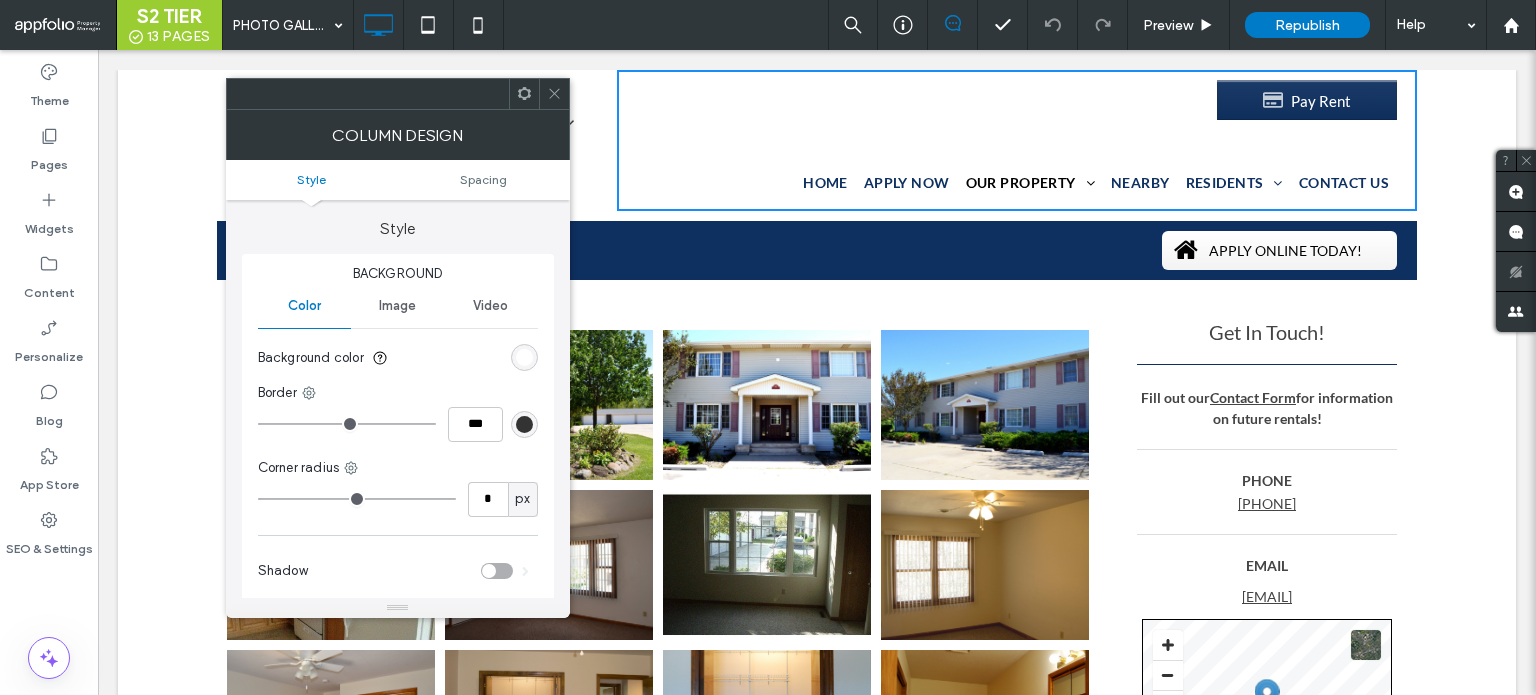click 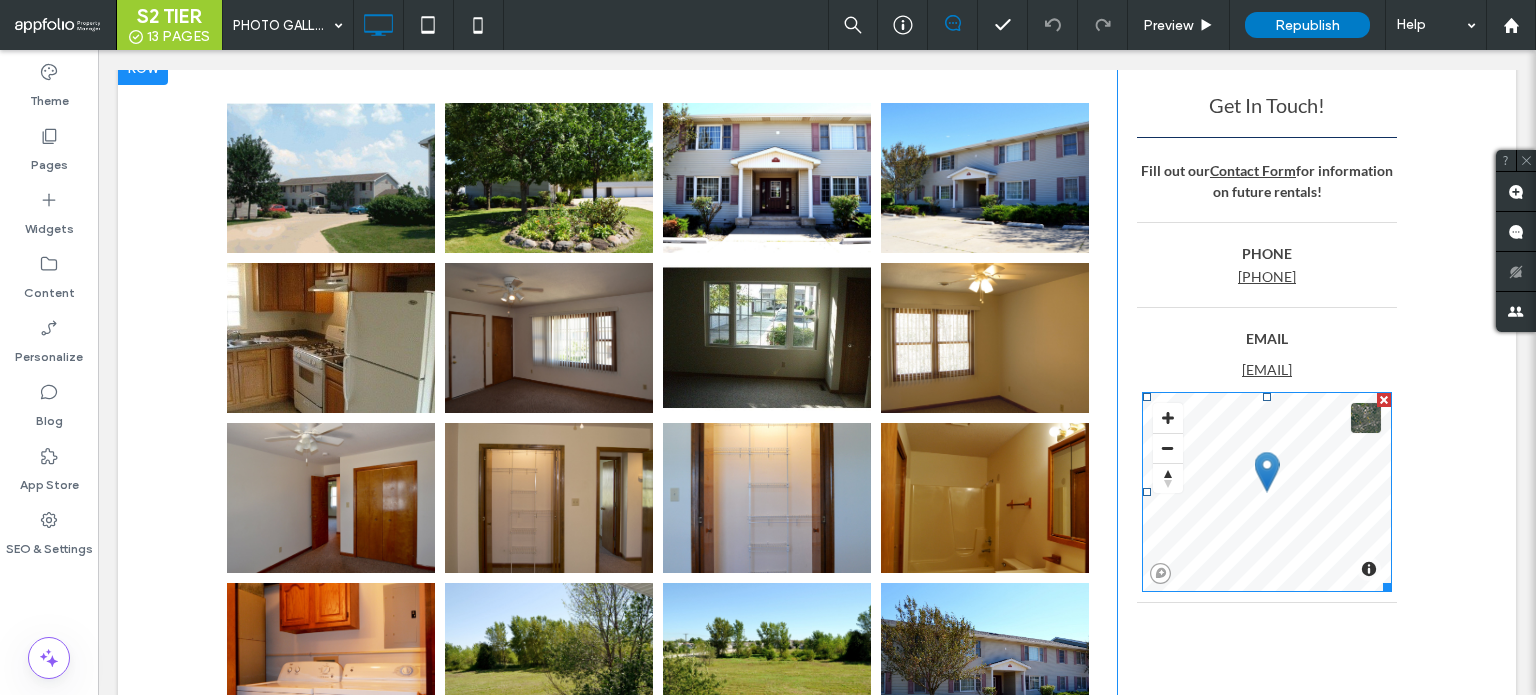 scroll, scrollTop: 200, scrollLeft: 0, axis: vertical 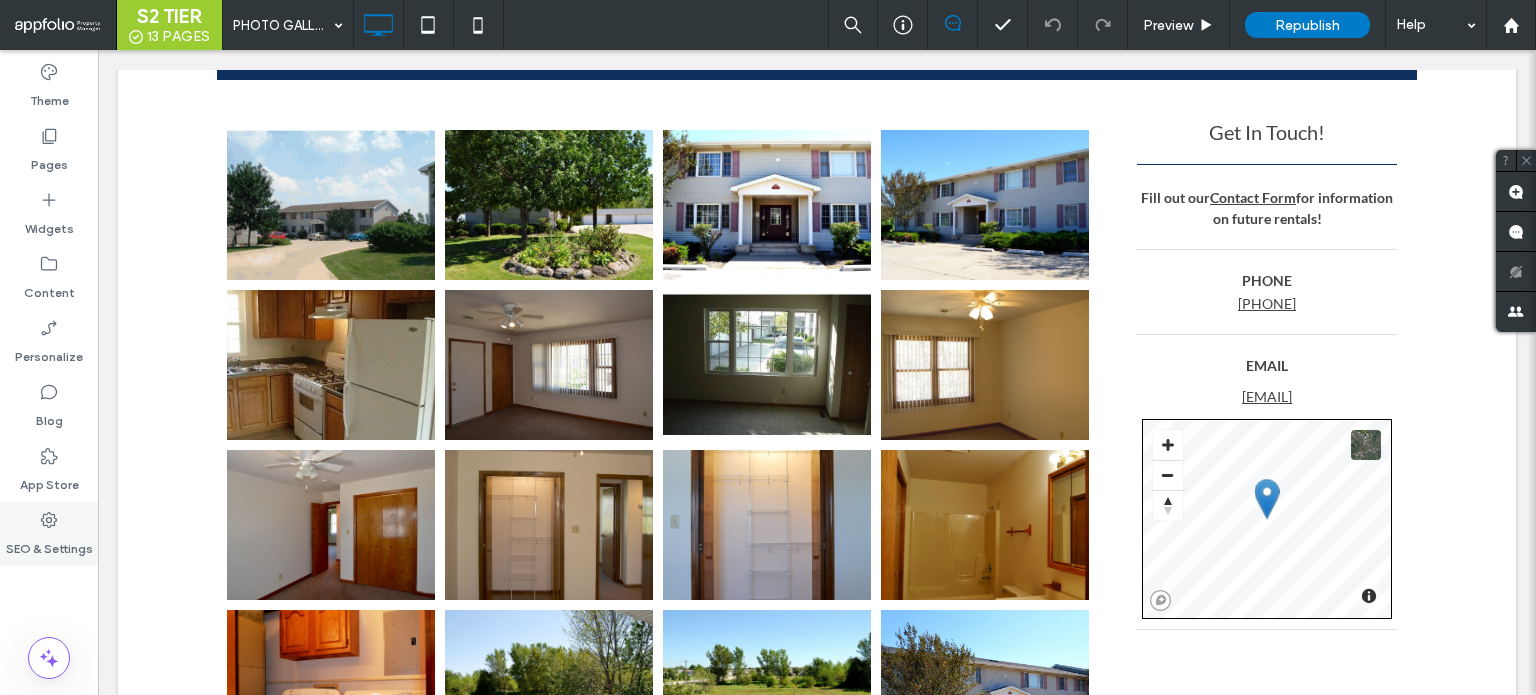 click on "SEO & Settings" at bounding box center [49, 544] 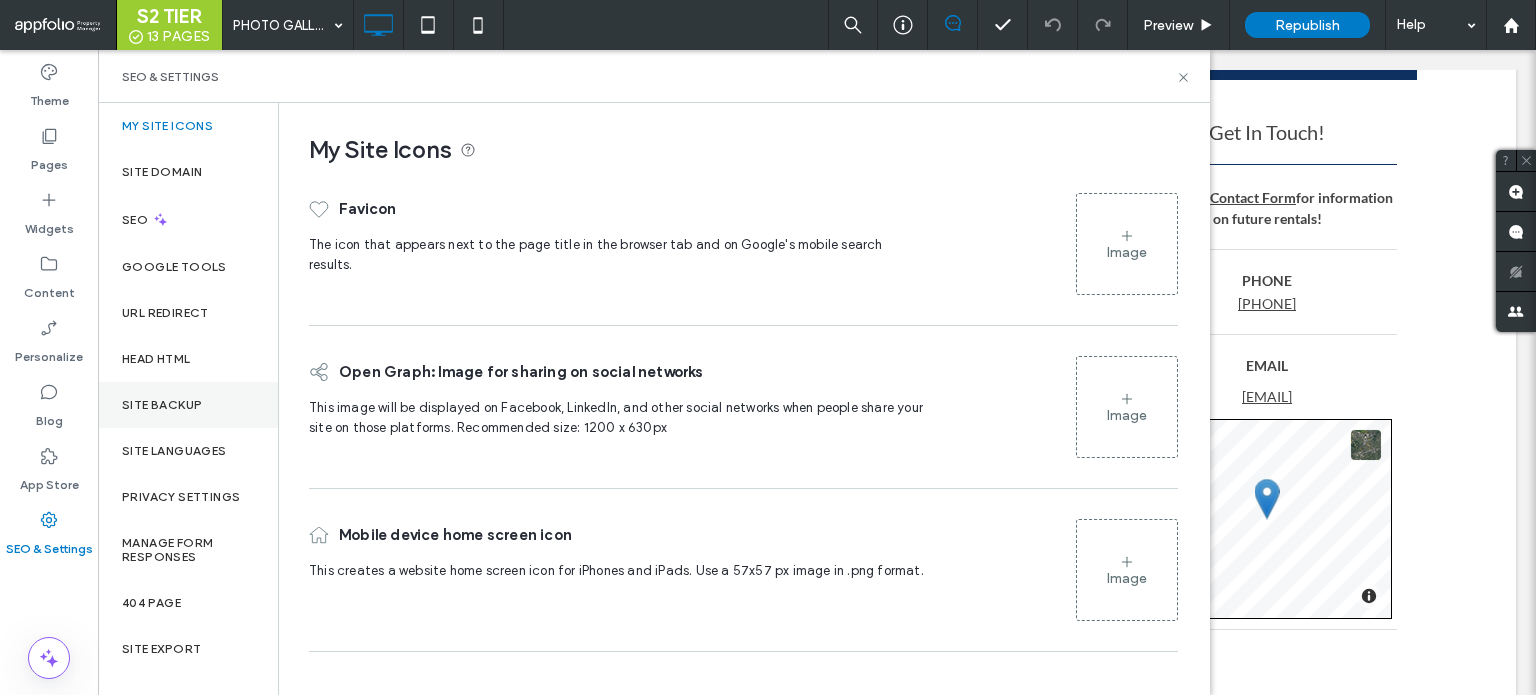 click on "Site Backup" at bounding box center [188, 405] 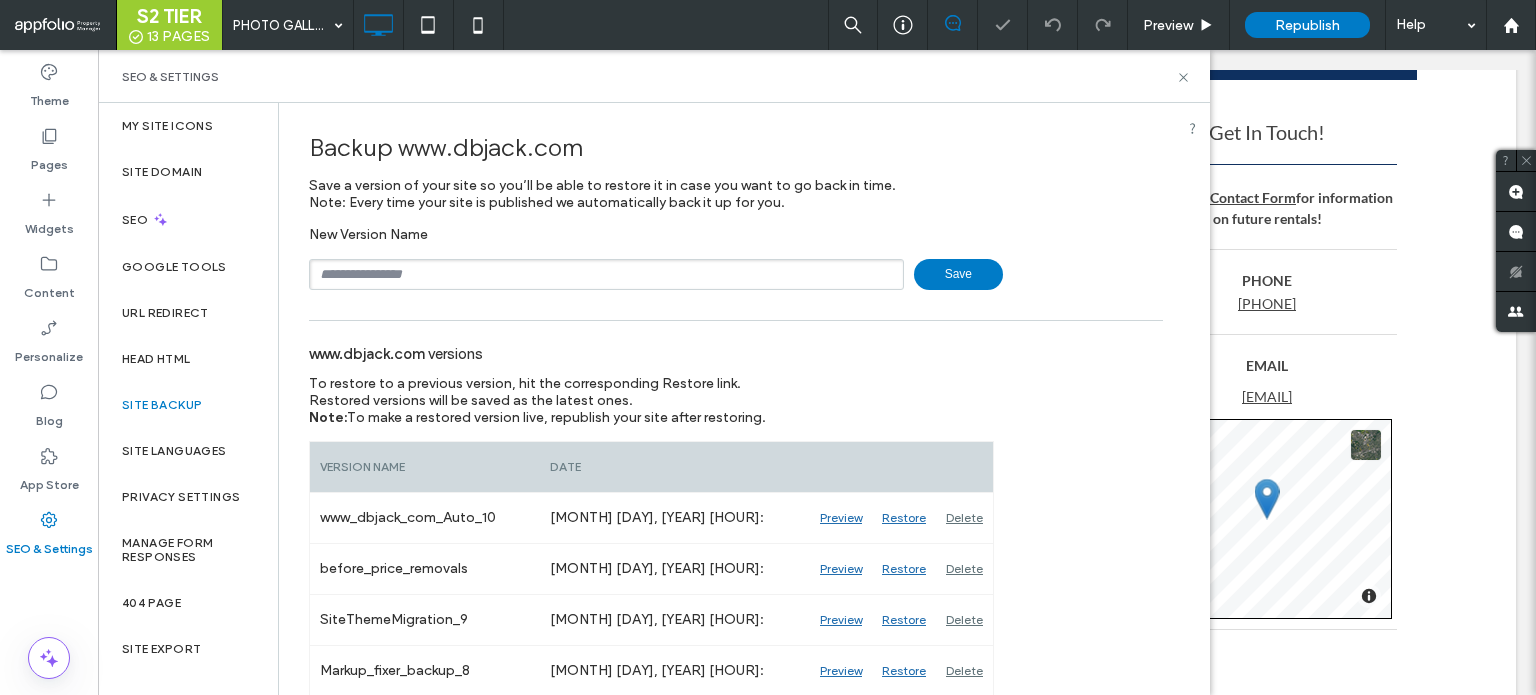 click at bounding box center [606, 274] 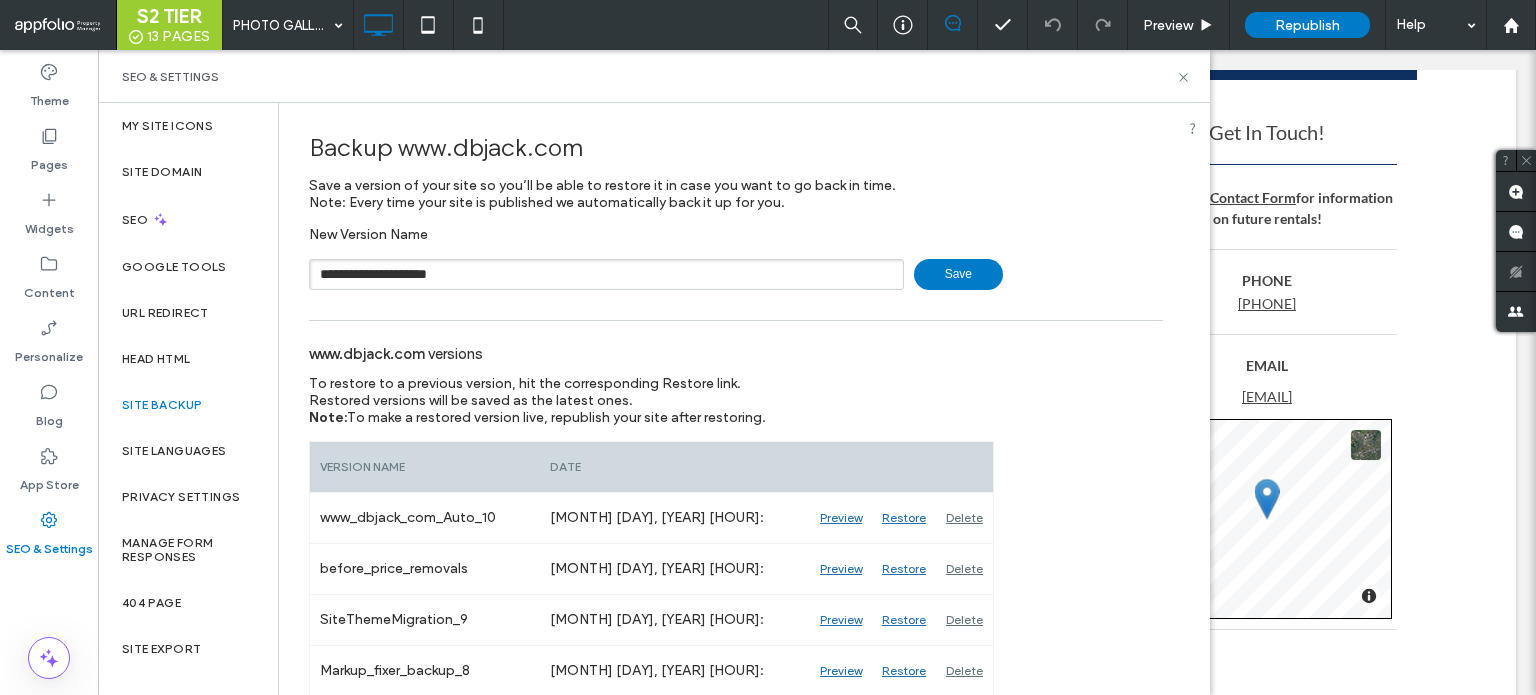 type on "**********" 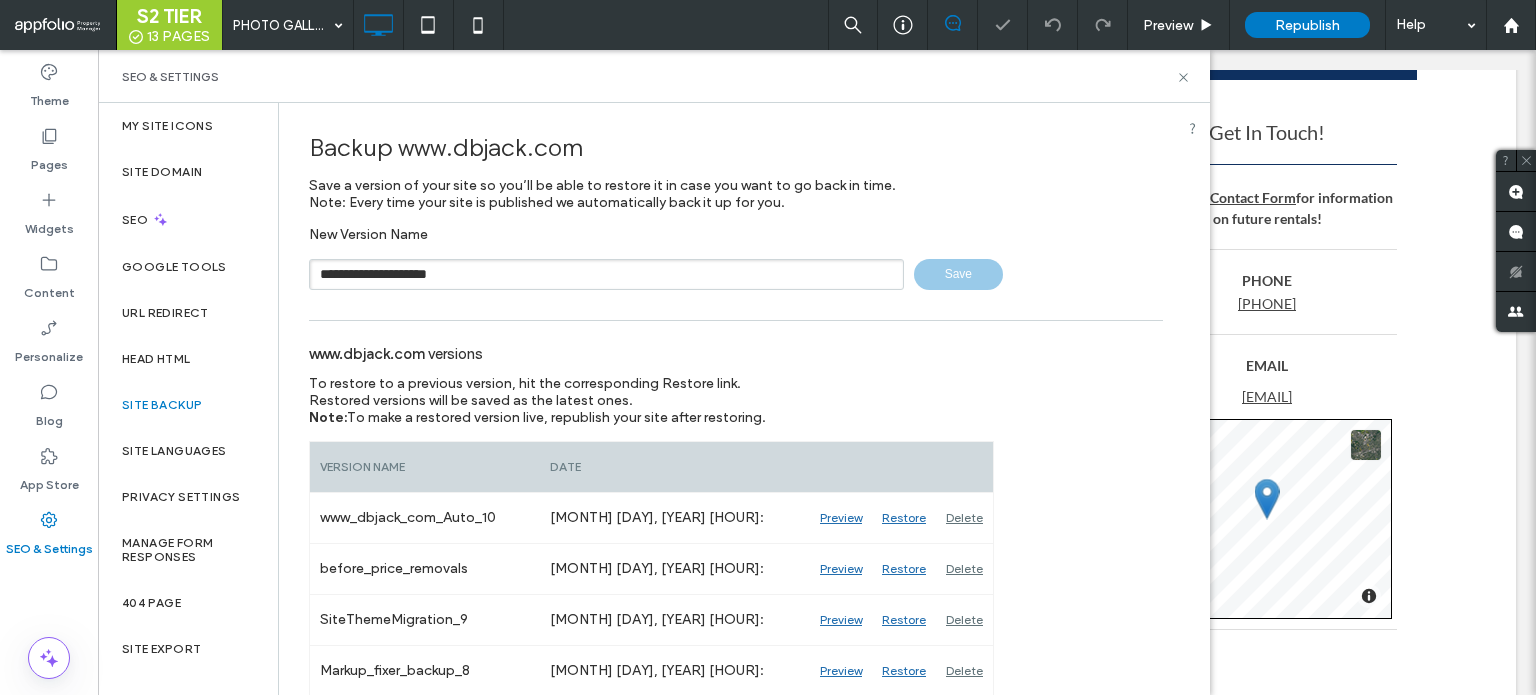 type 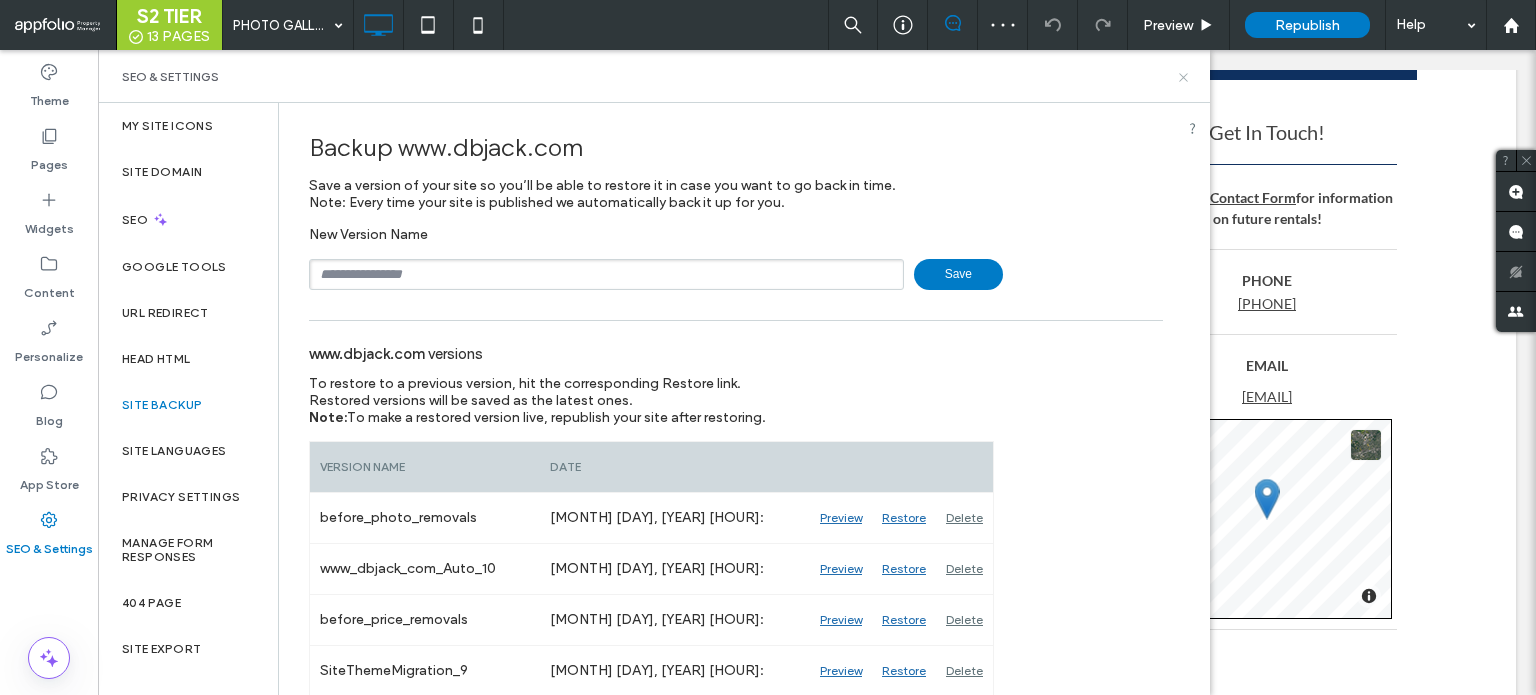 click 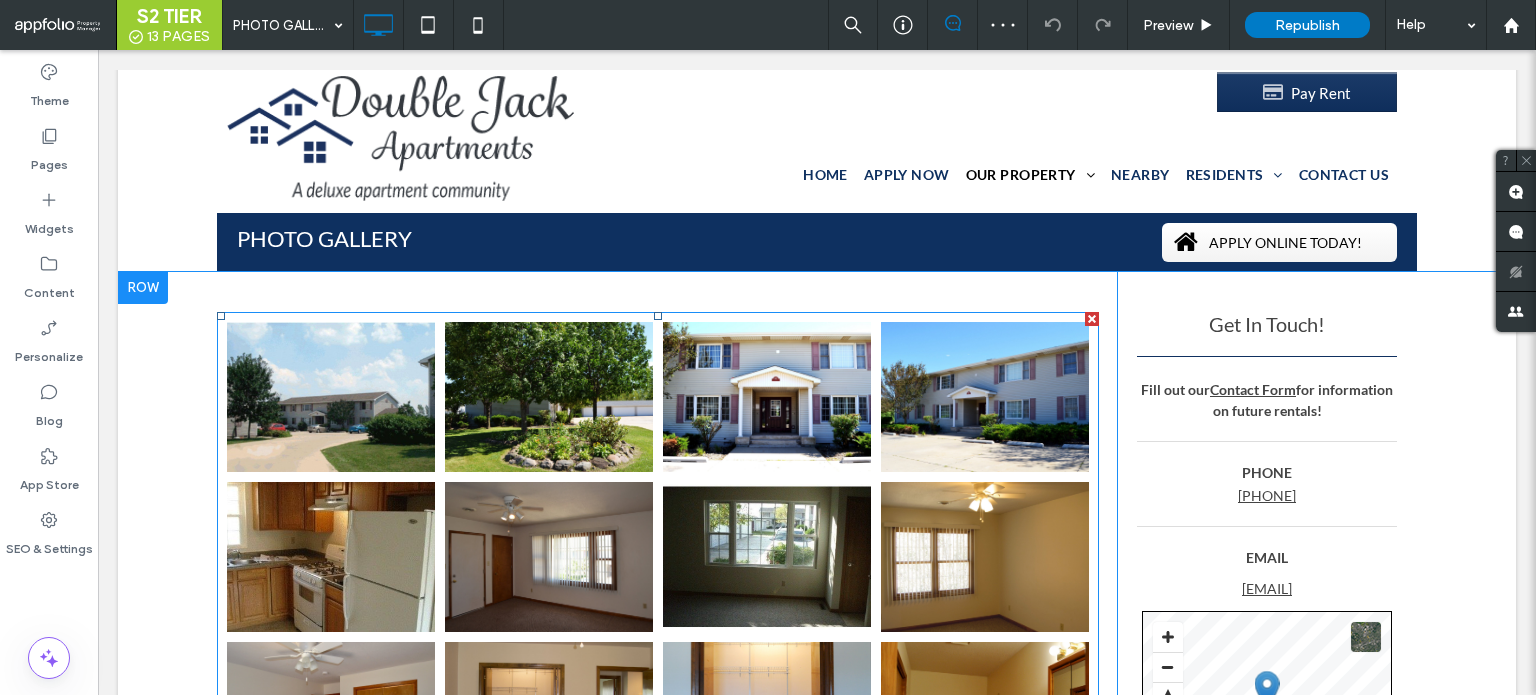 scroll, scrollTop: 0, scrollLeft: 0, axis: both 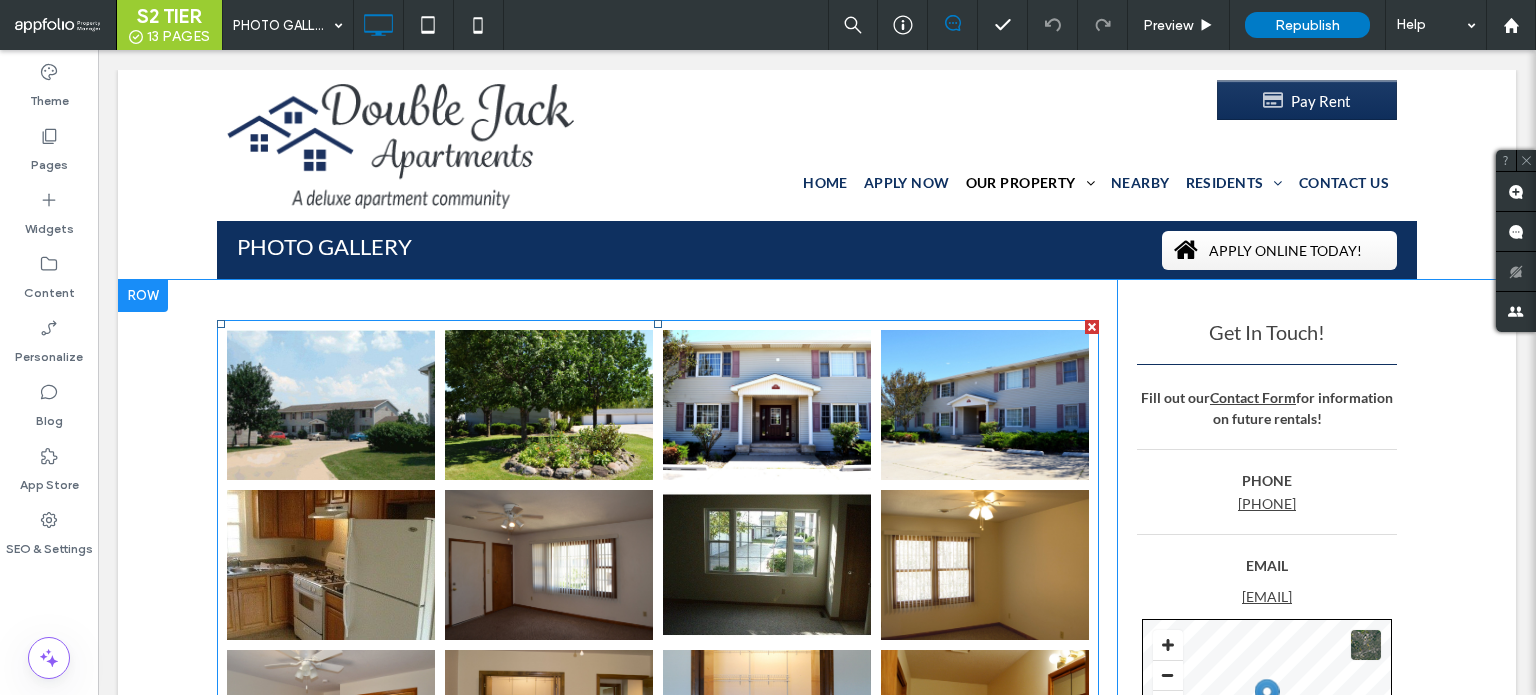 click at bounding box center [767, 405] 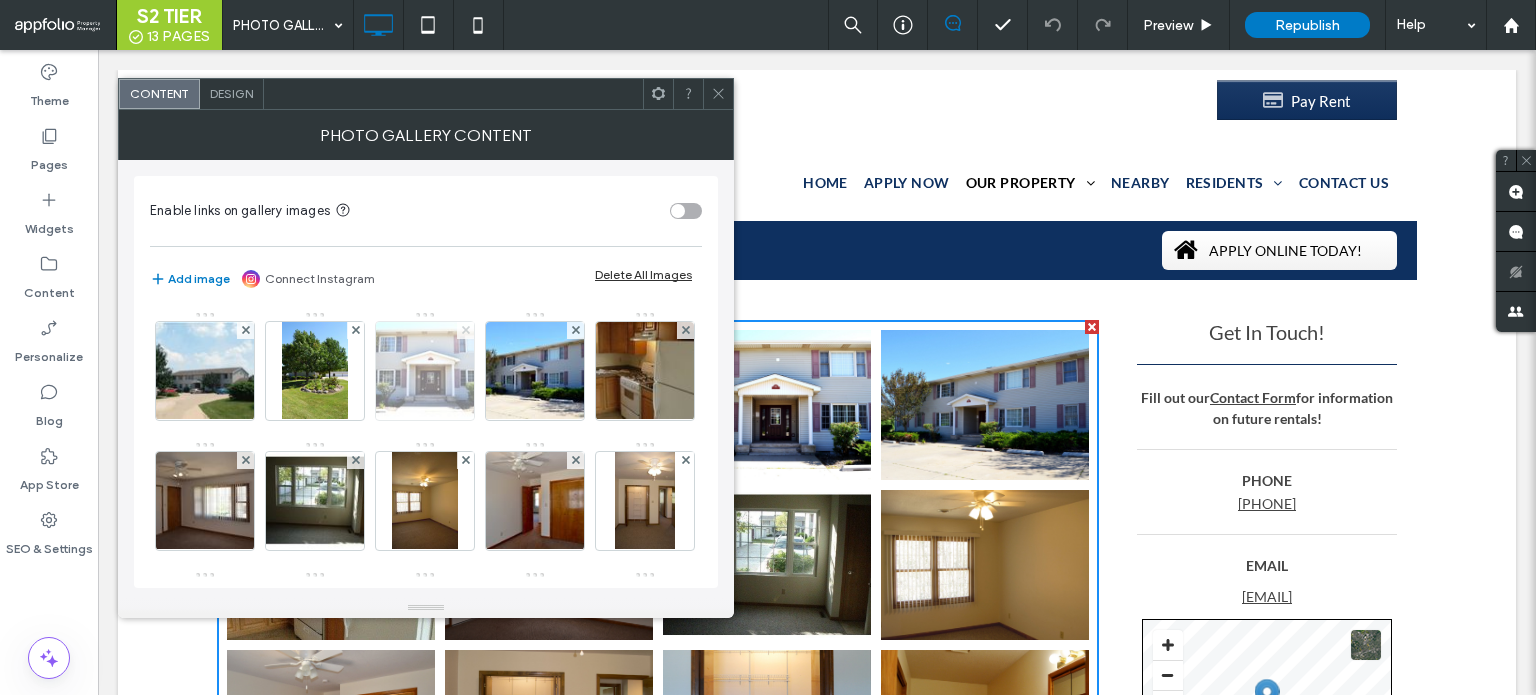 click 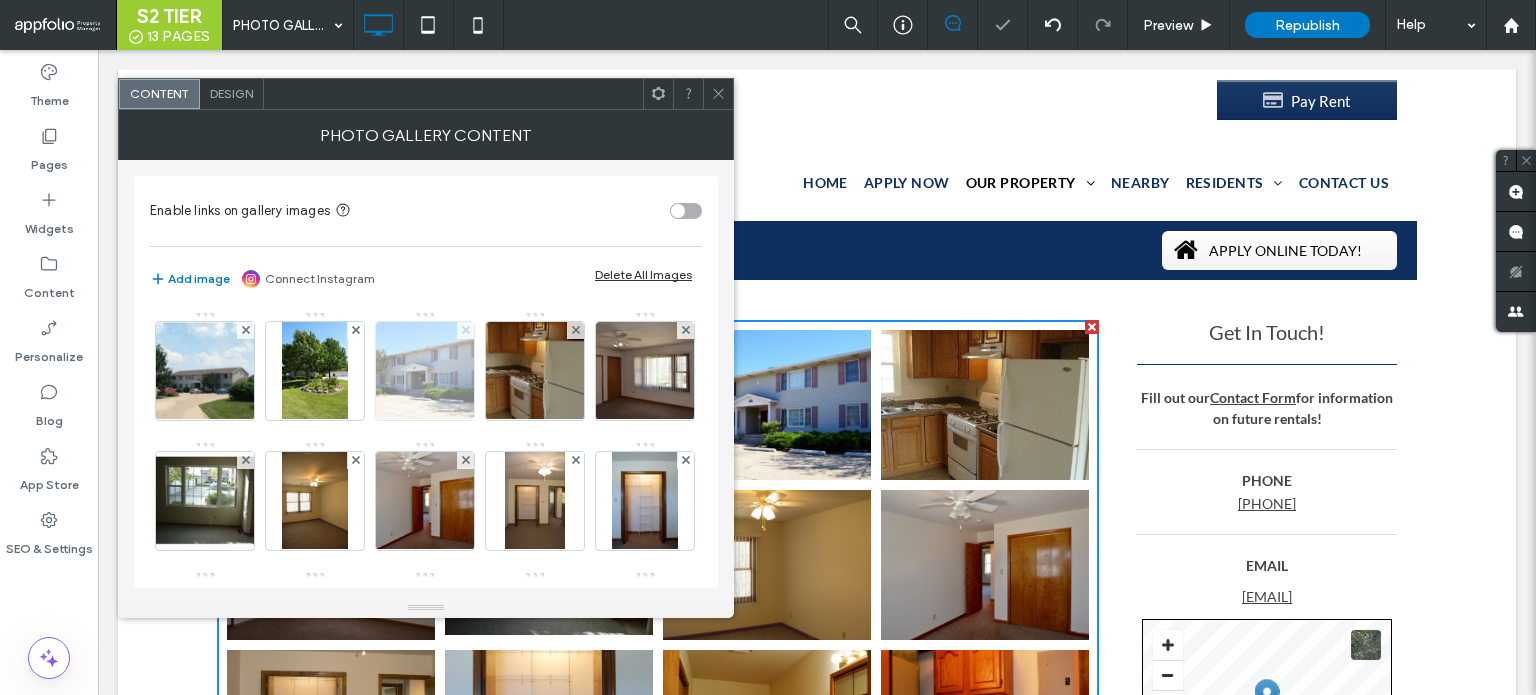 click 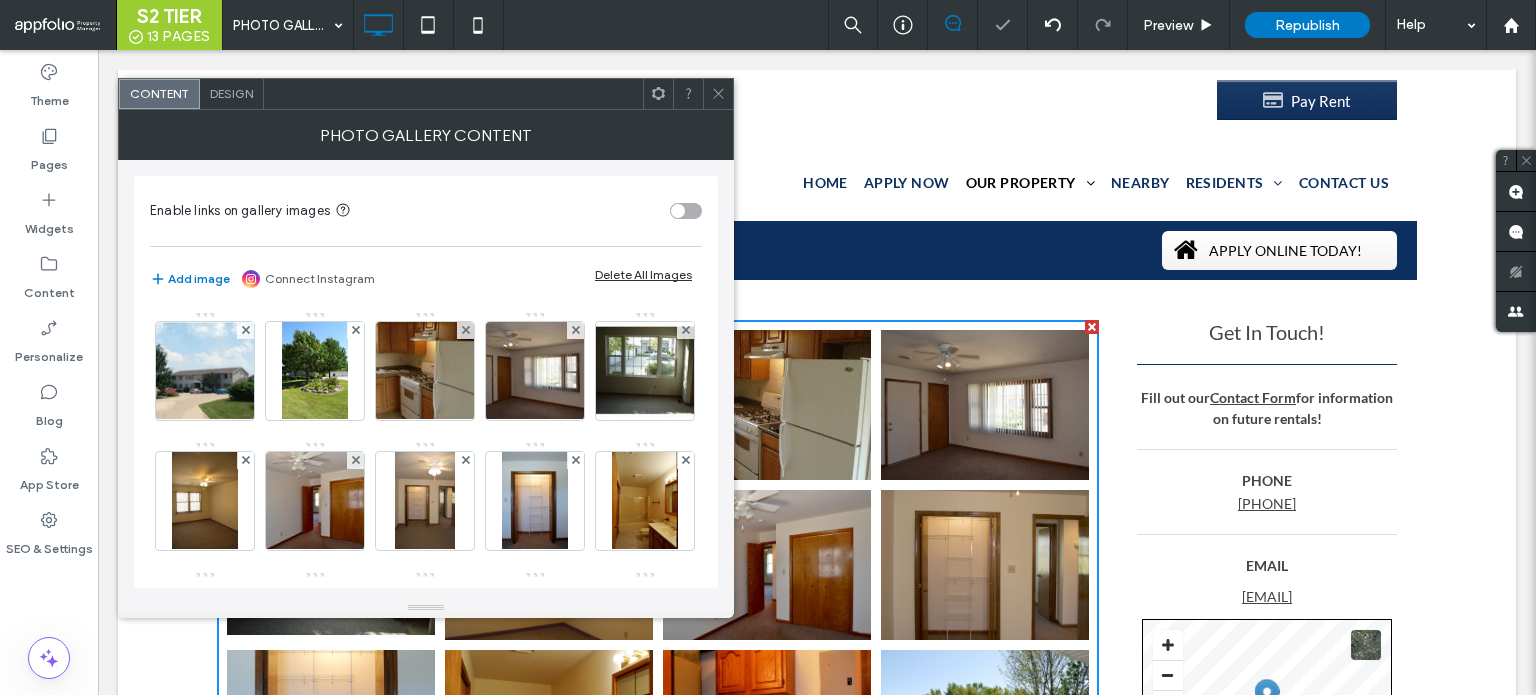 click 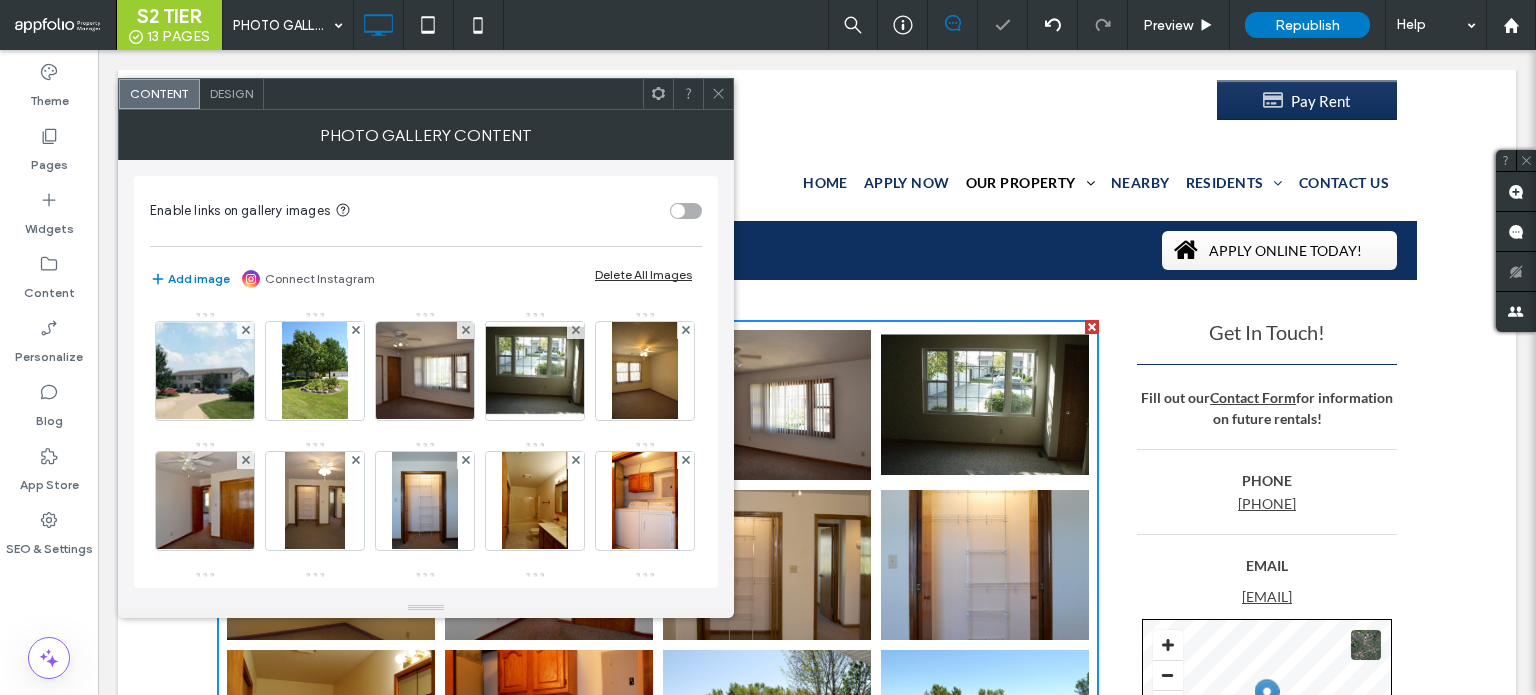 click 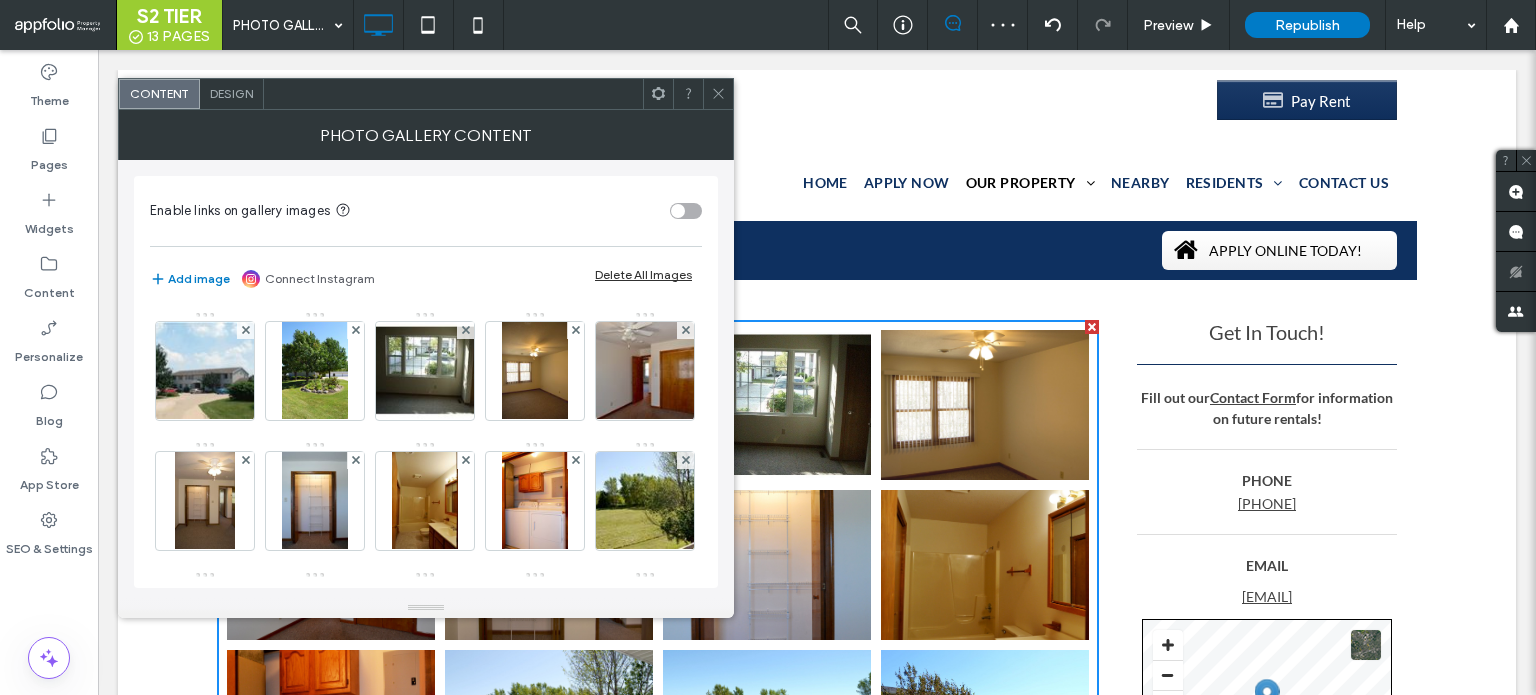 click 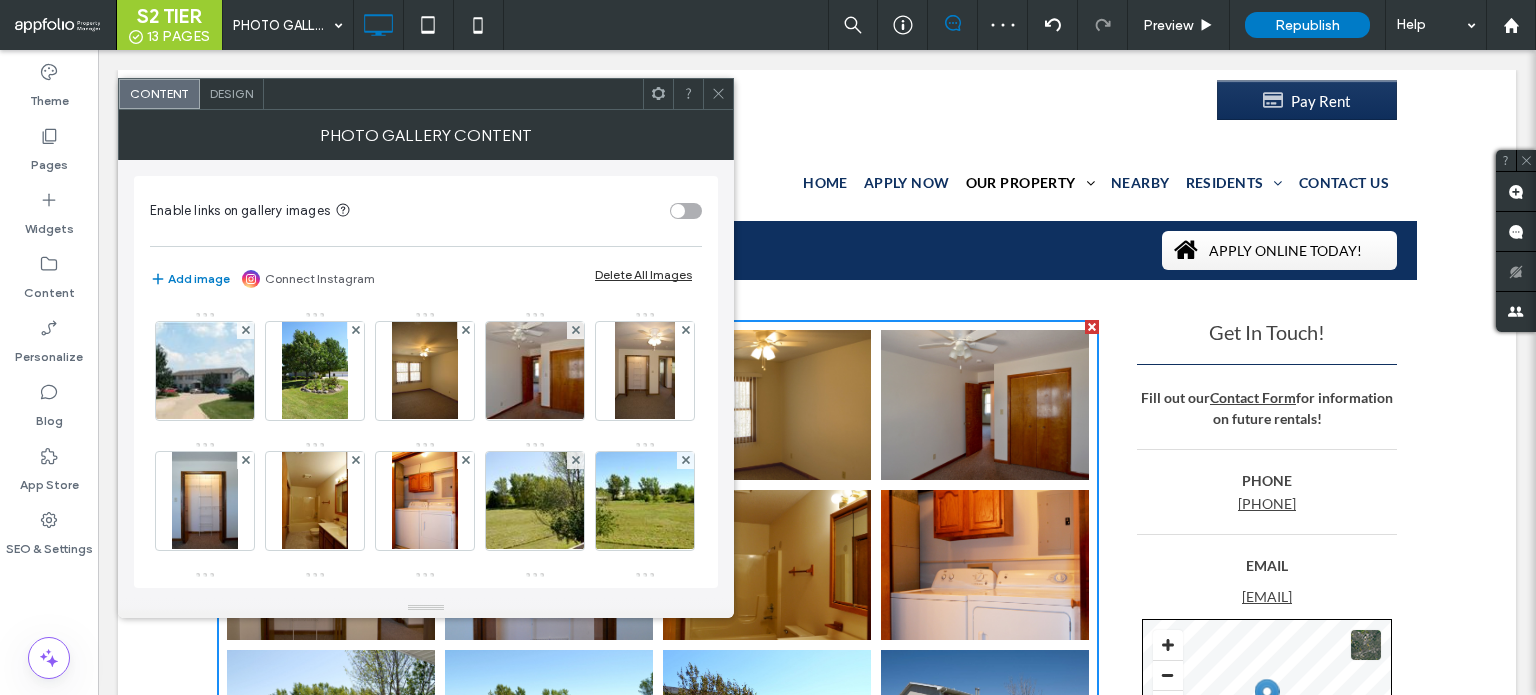 click 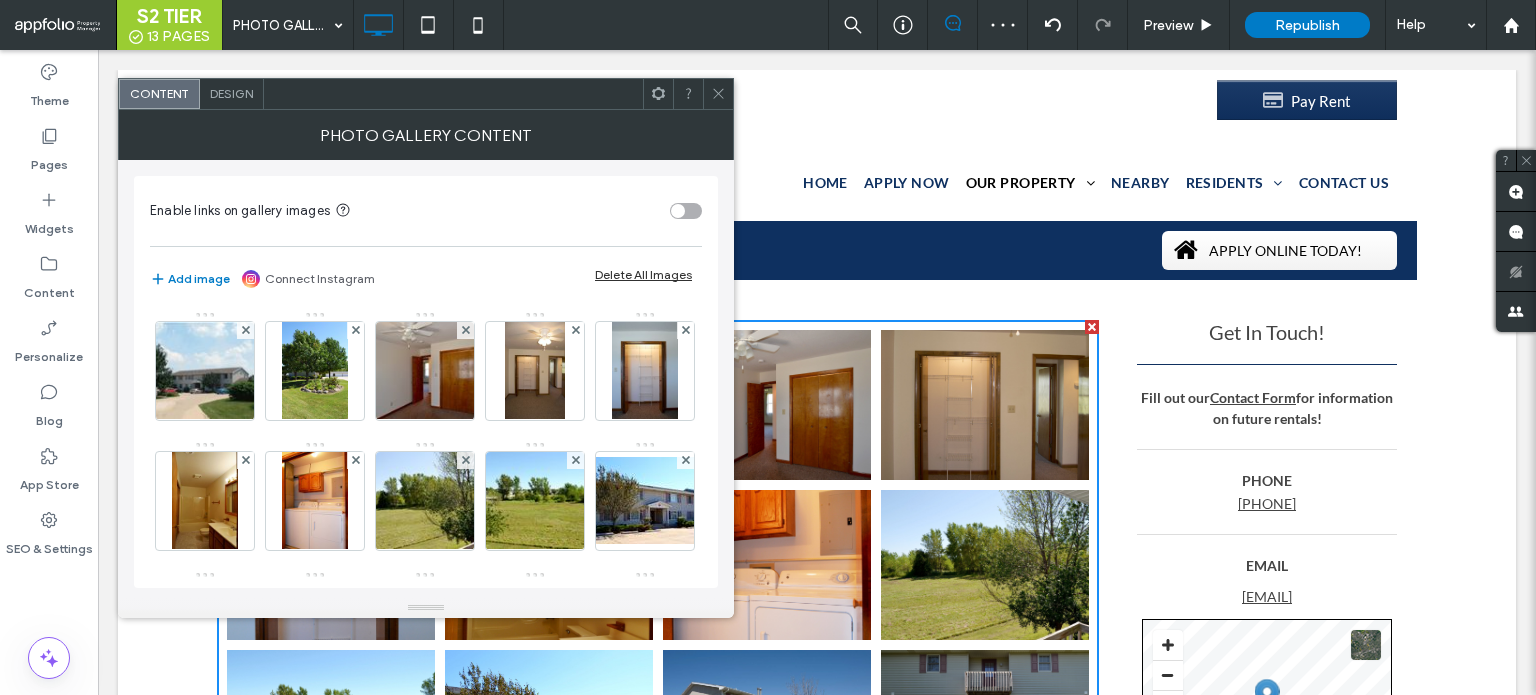 click 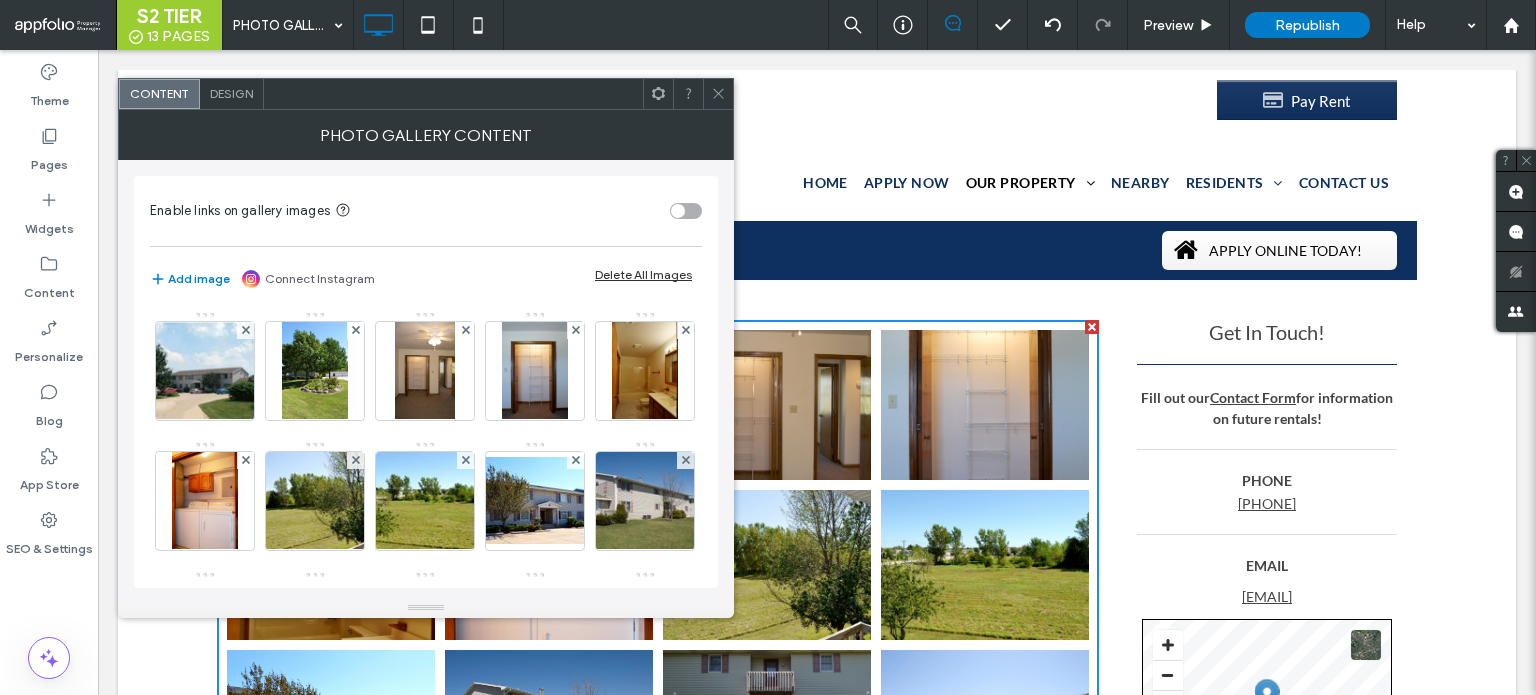 click 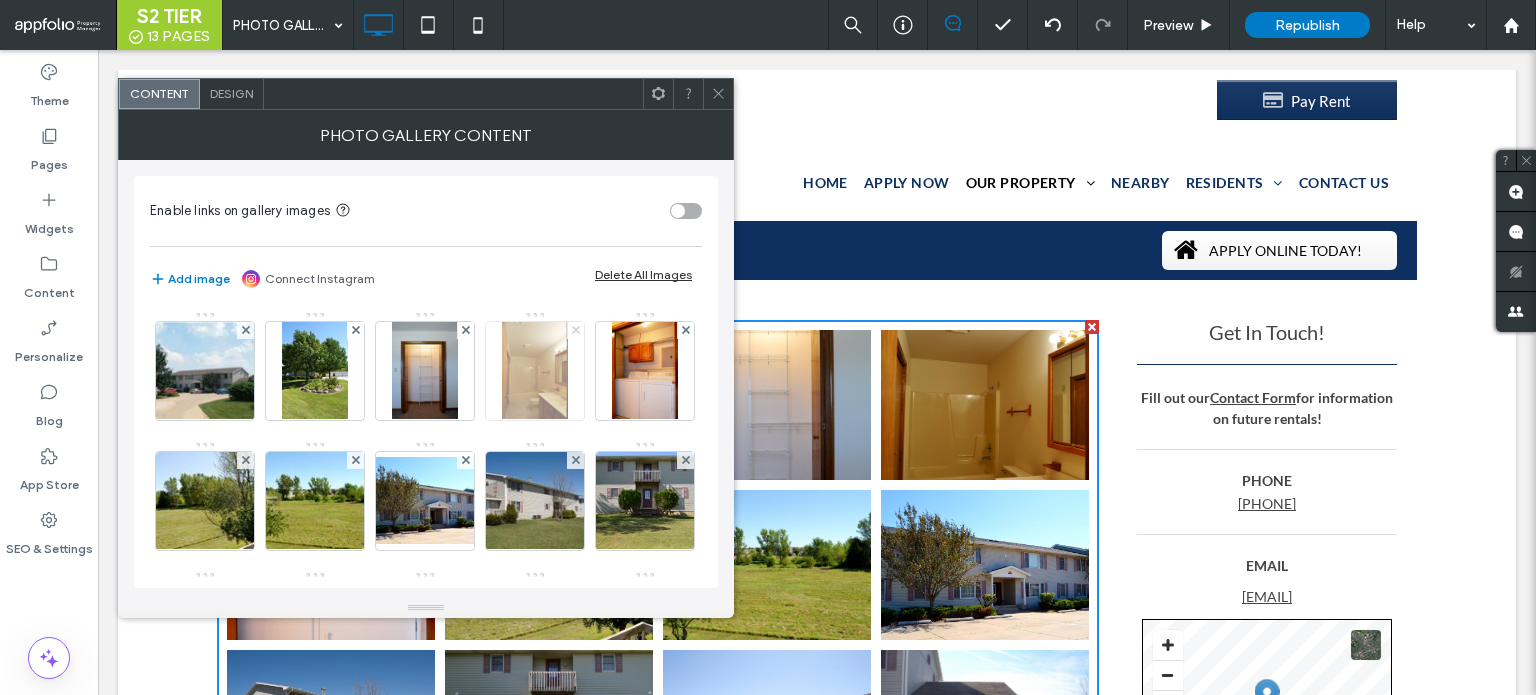 click 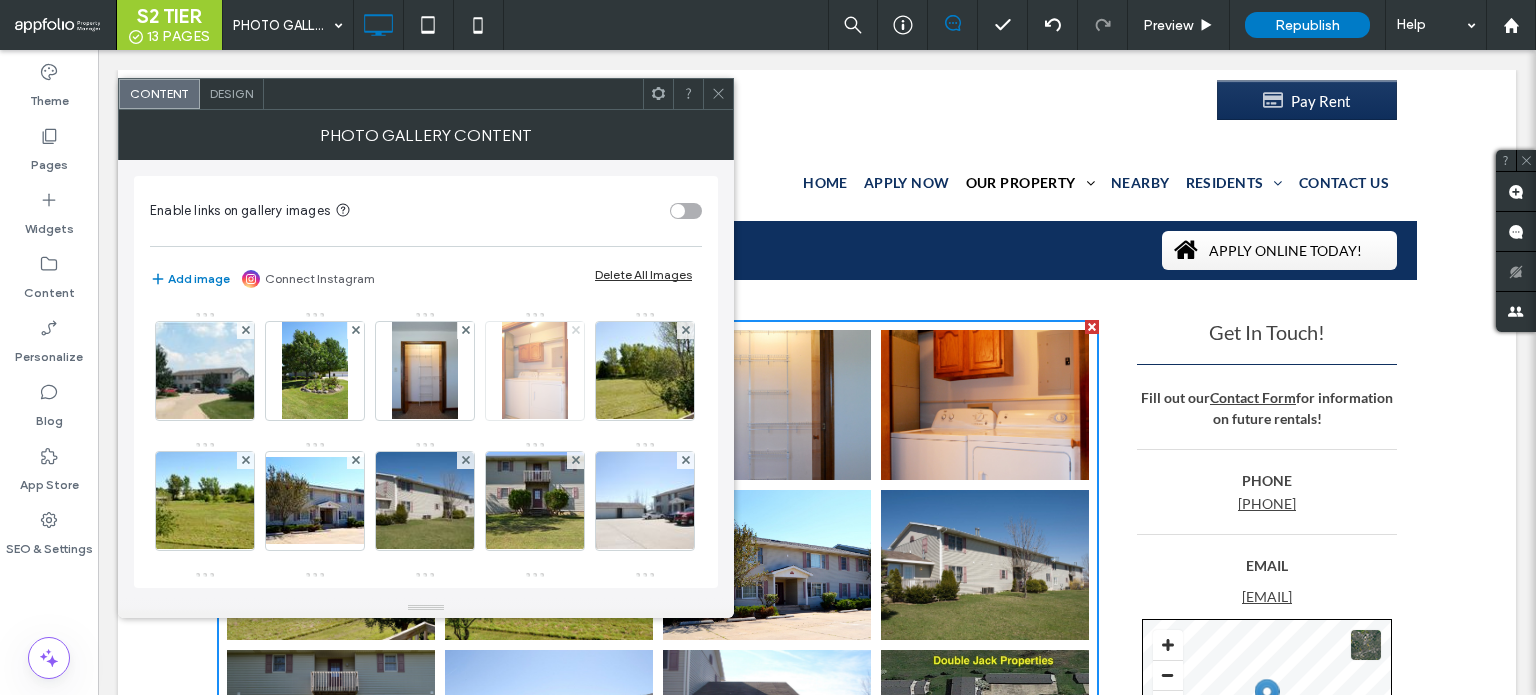 click 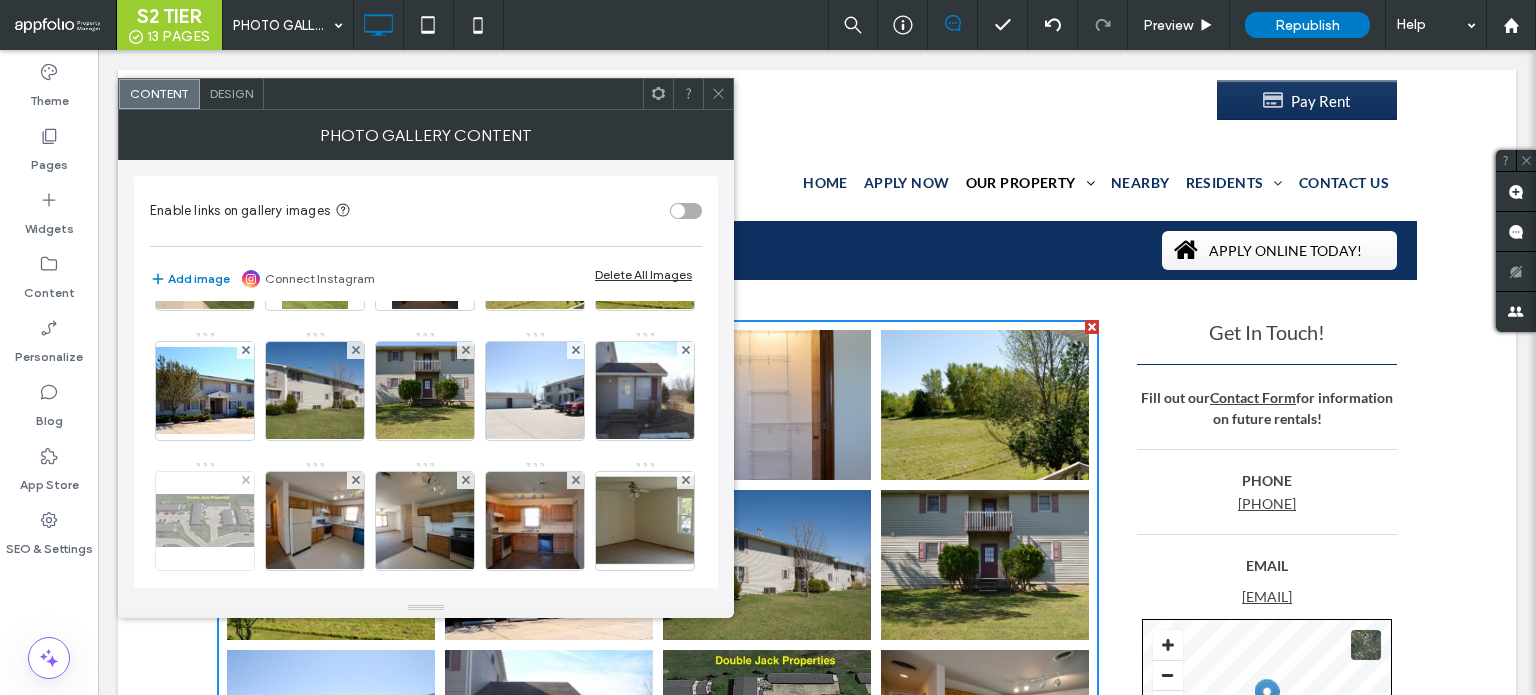 scroll, scrollTop: 0, scrollLeft: 0, axis: both 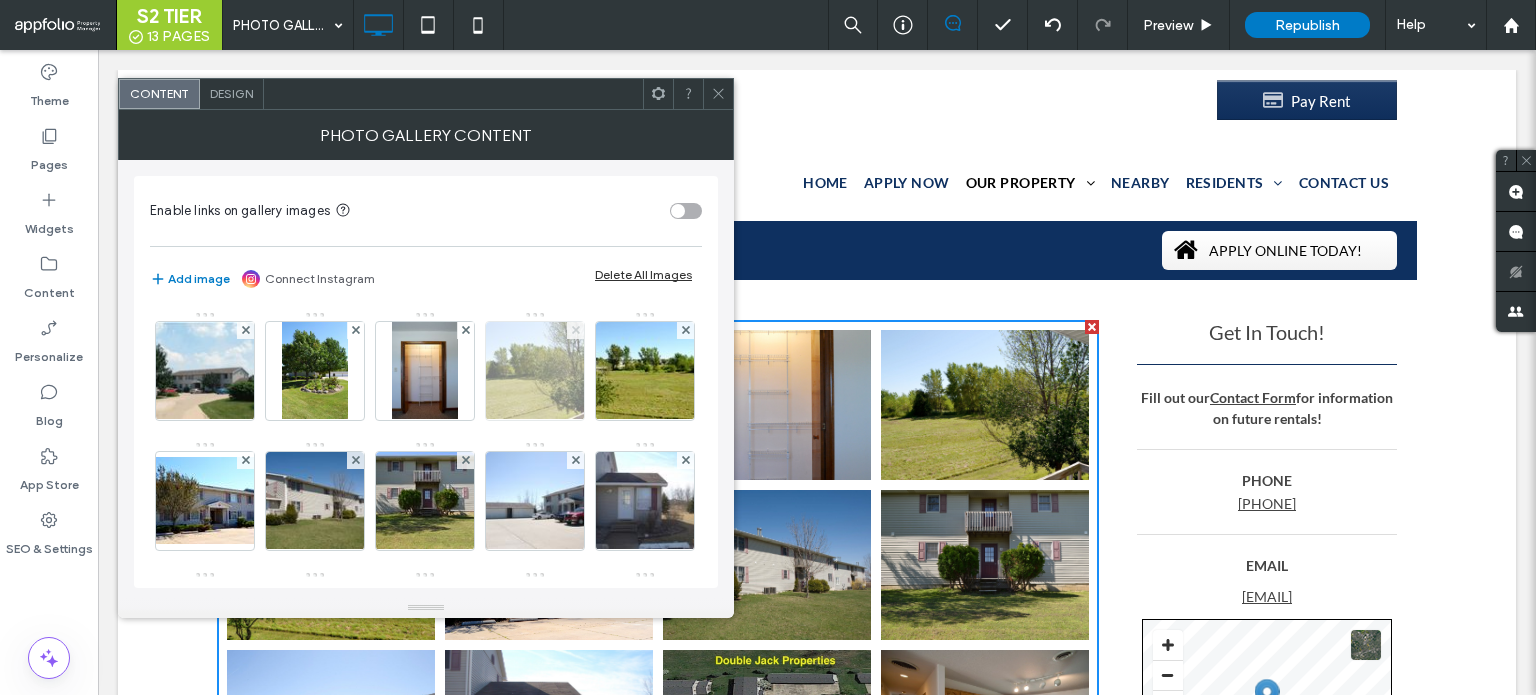 click 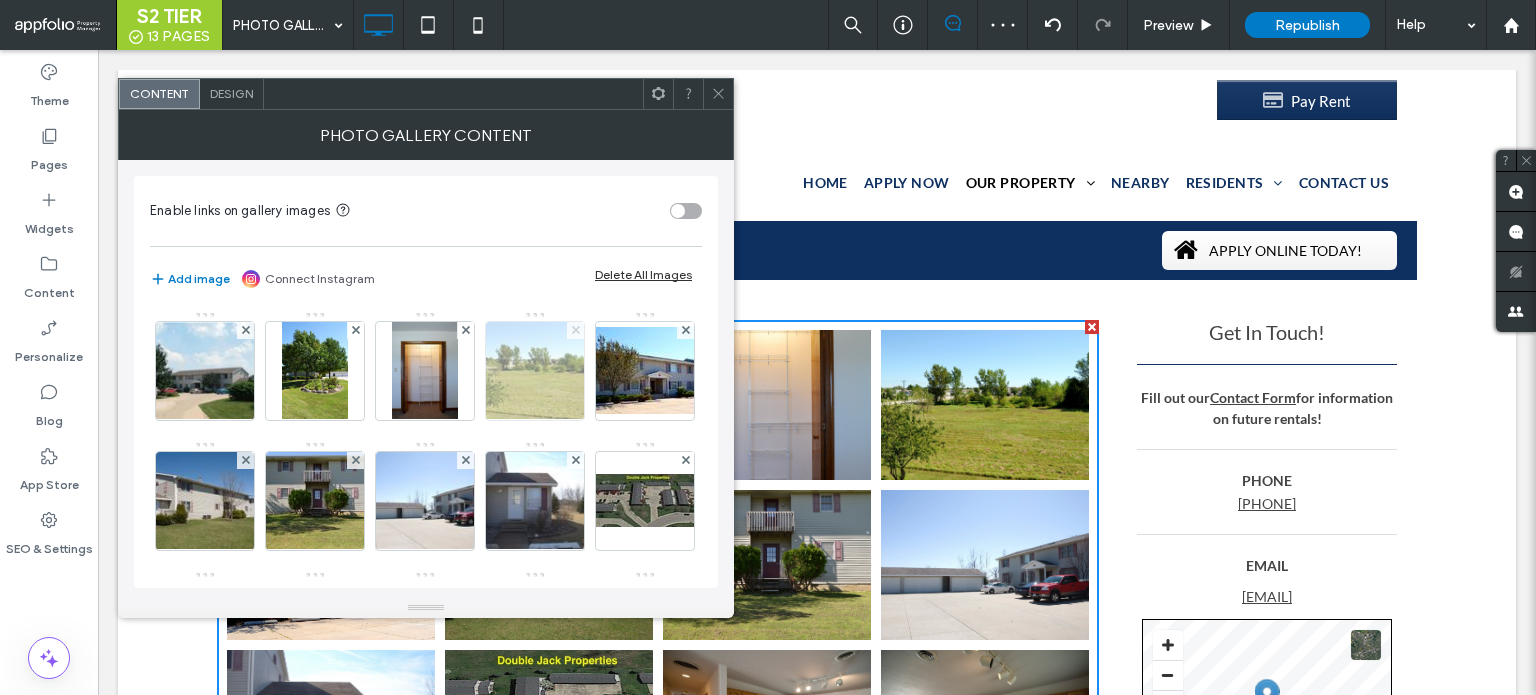 click 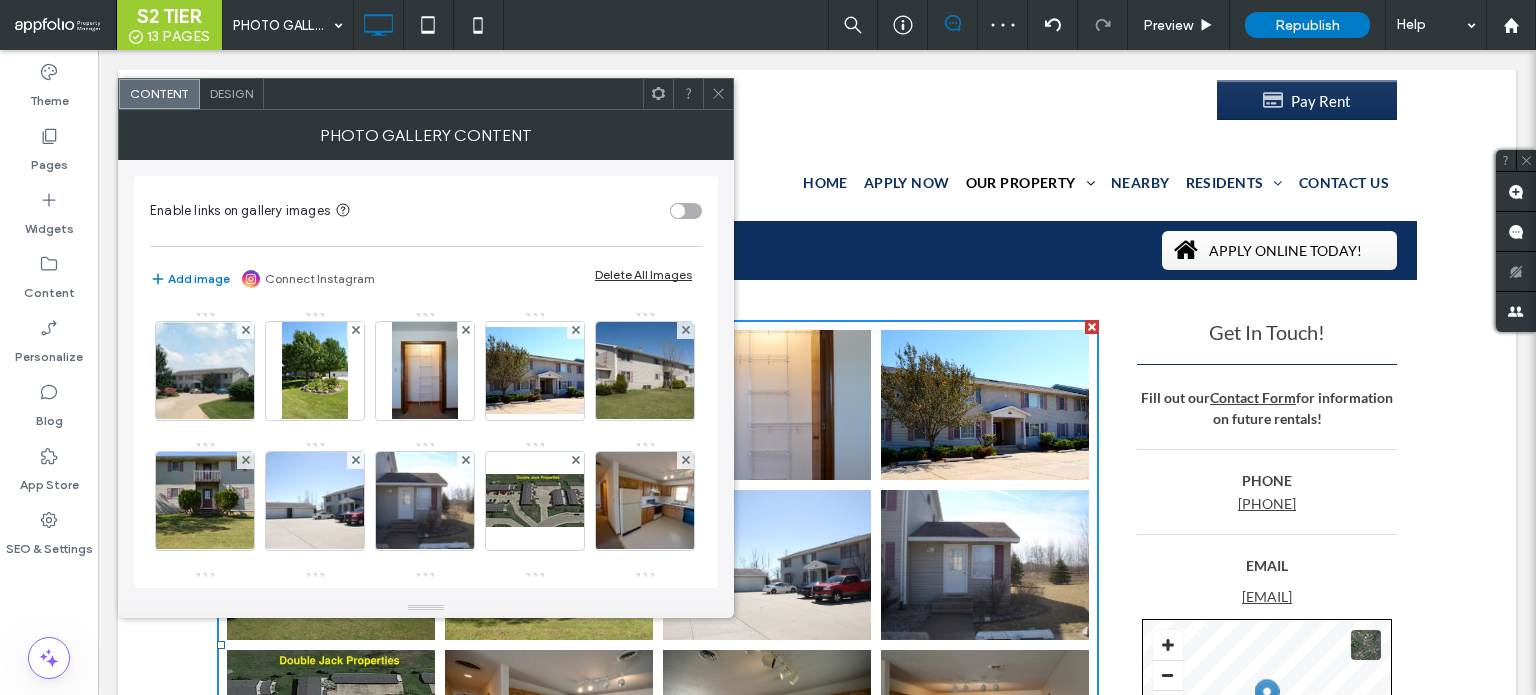 click 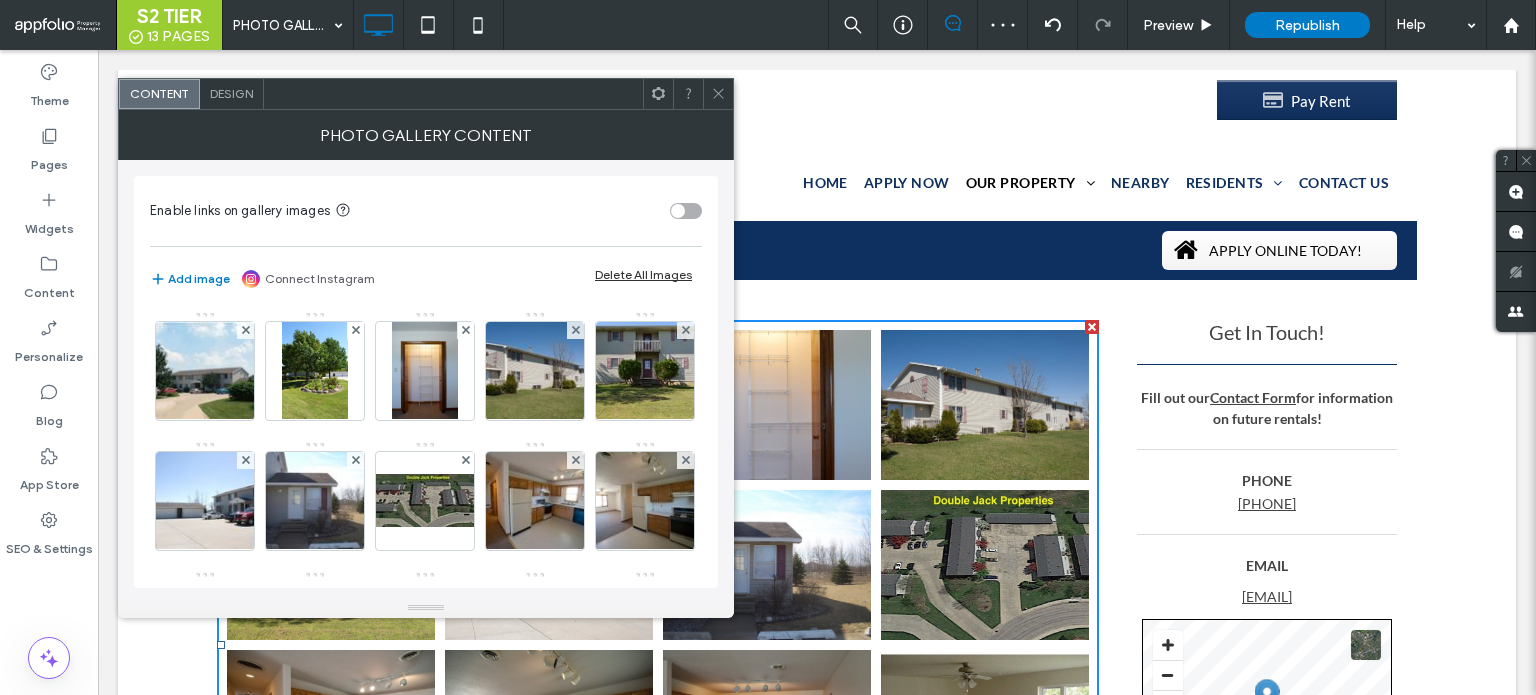 click 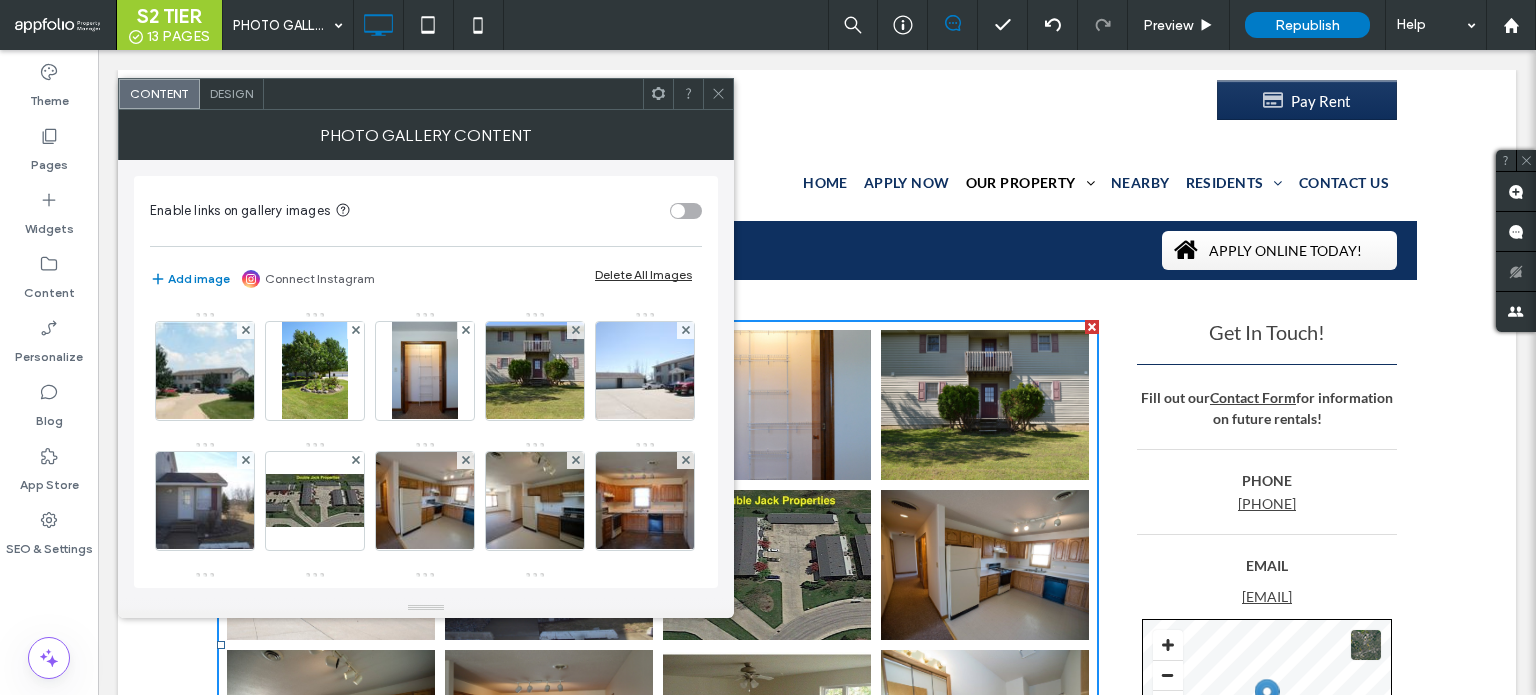 click 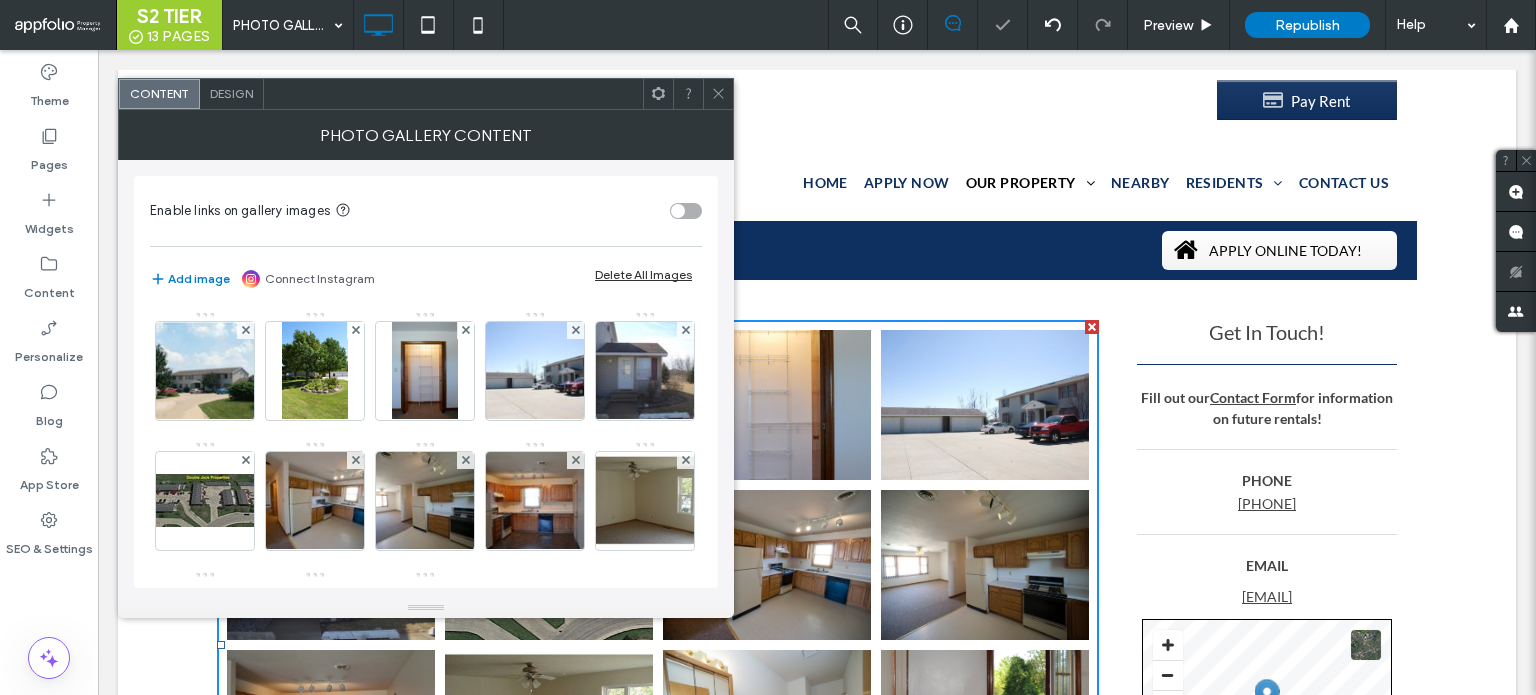 click 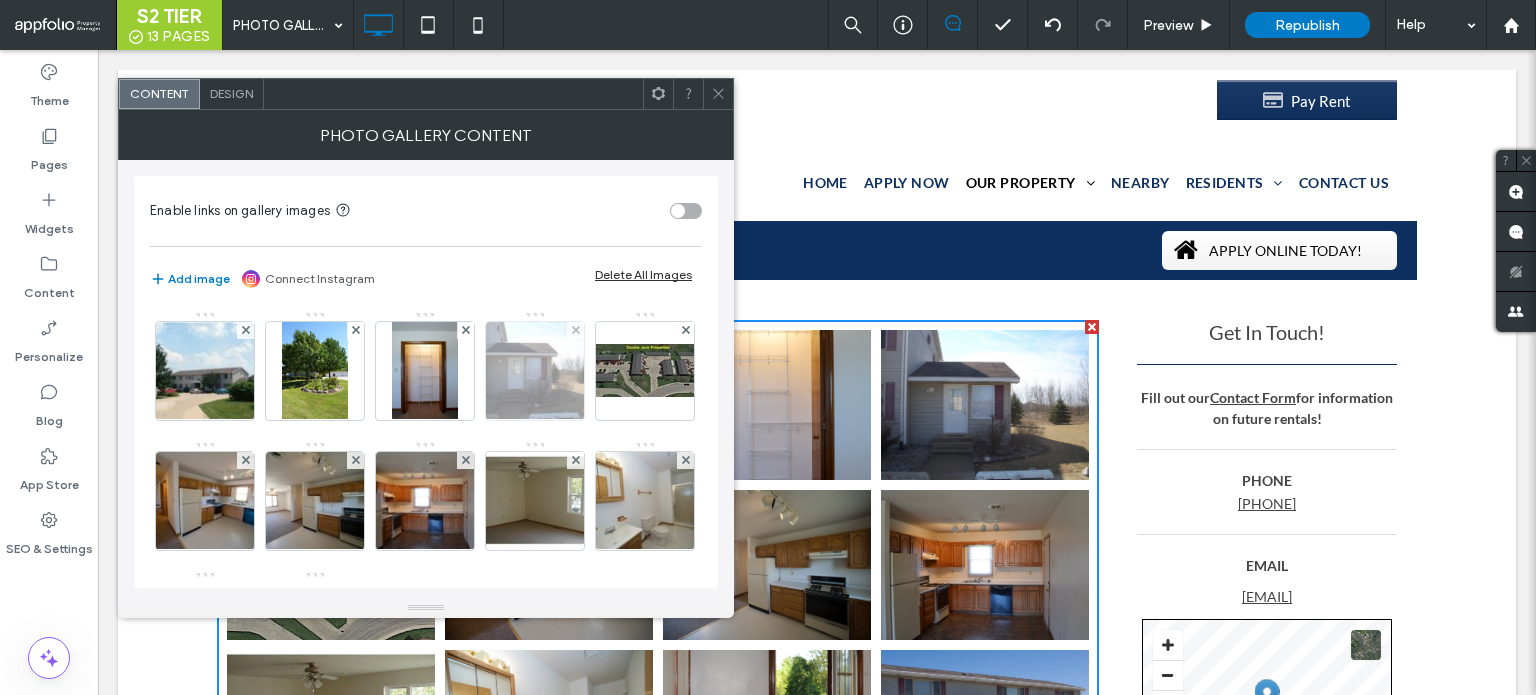 click at bounding box center (575, 330) 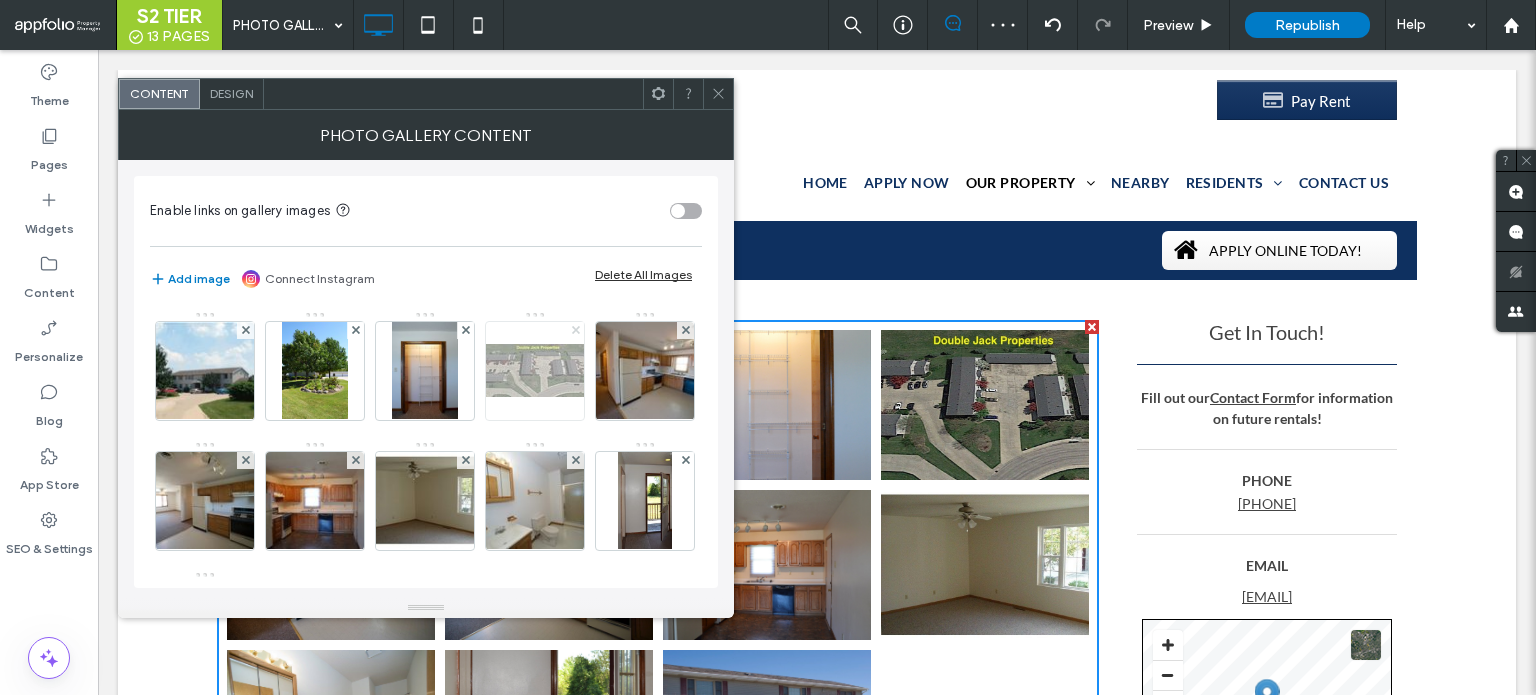 click 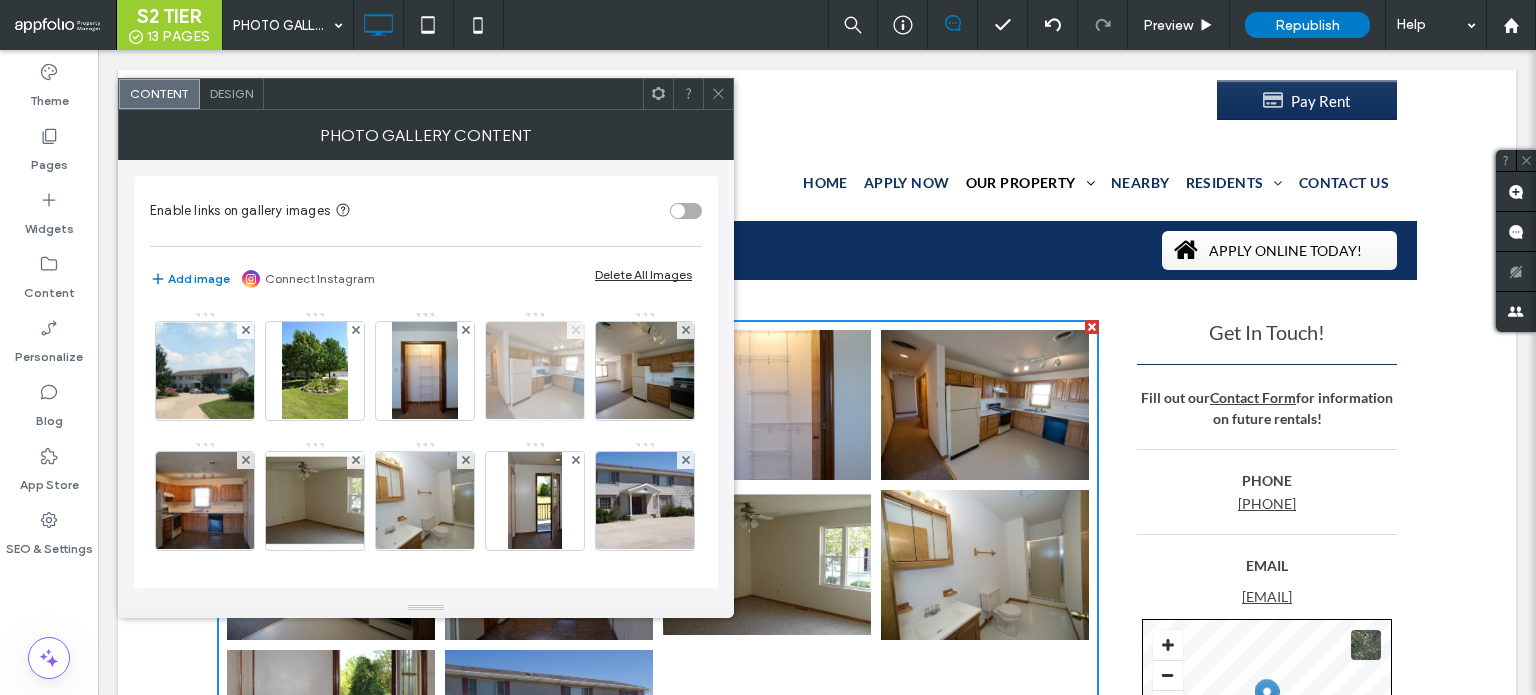 click 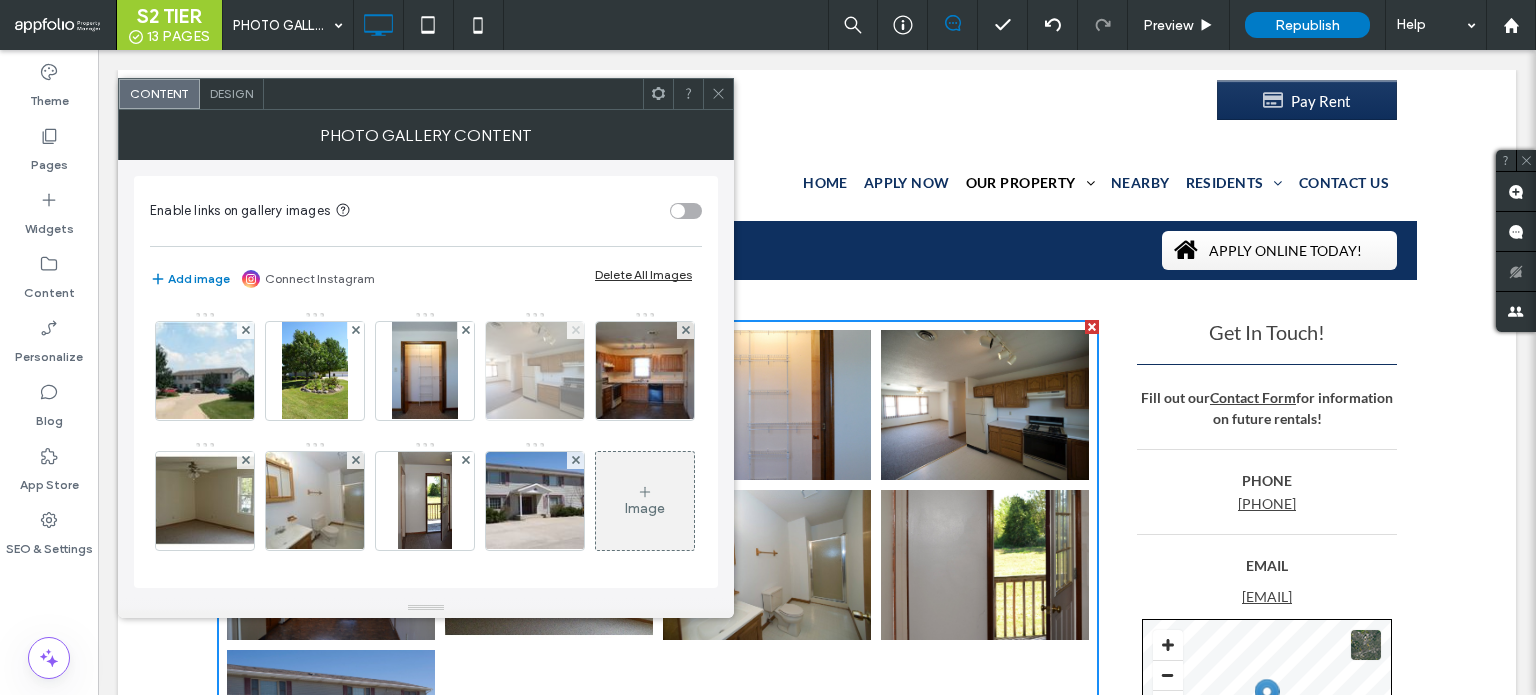click at bounding box center [576, 330] 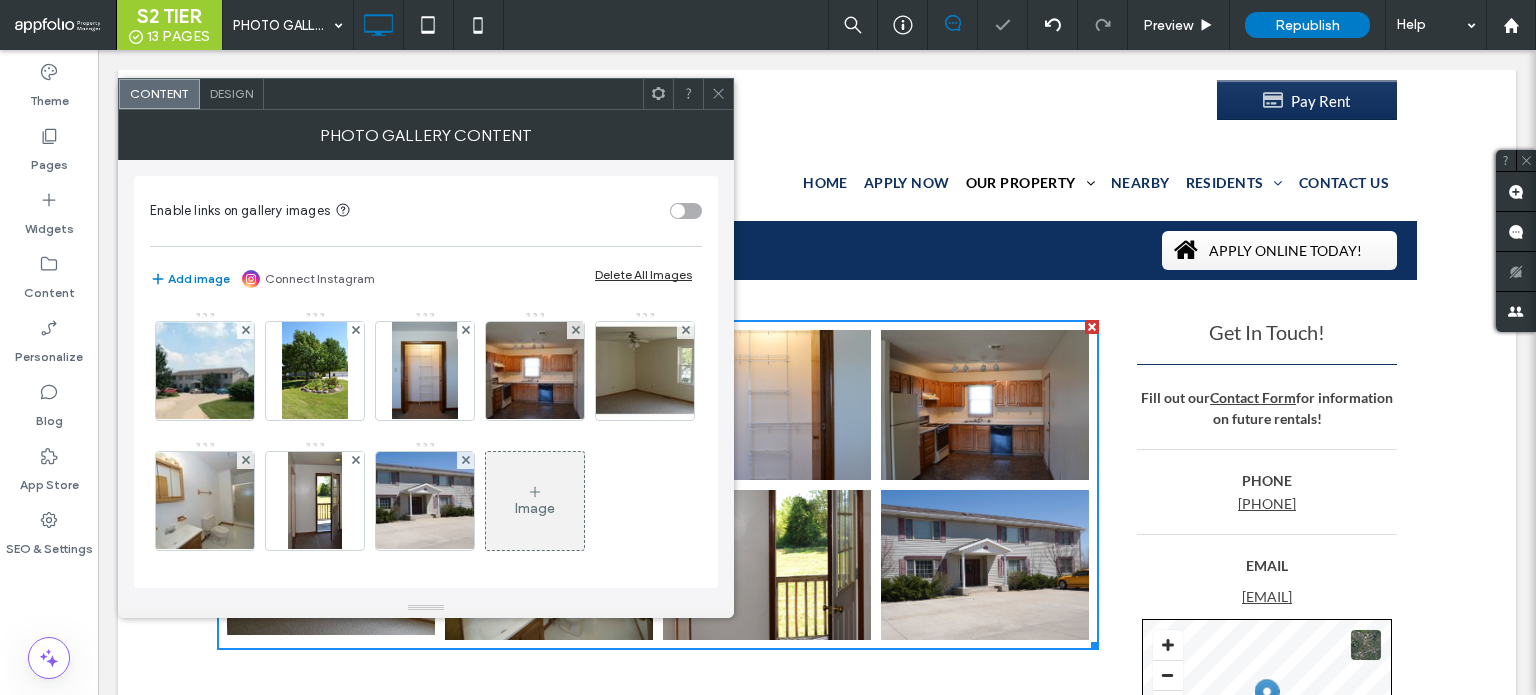click at bounding box center [576, 330] 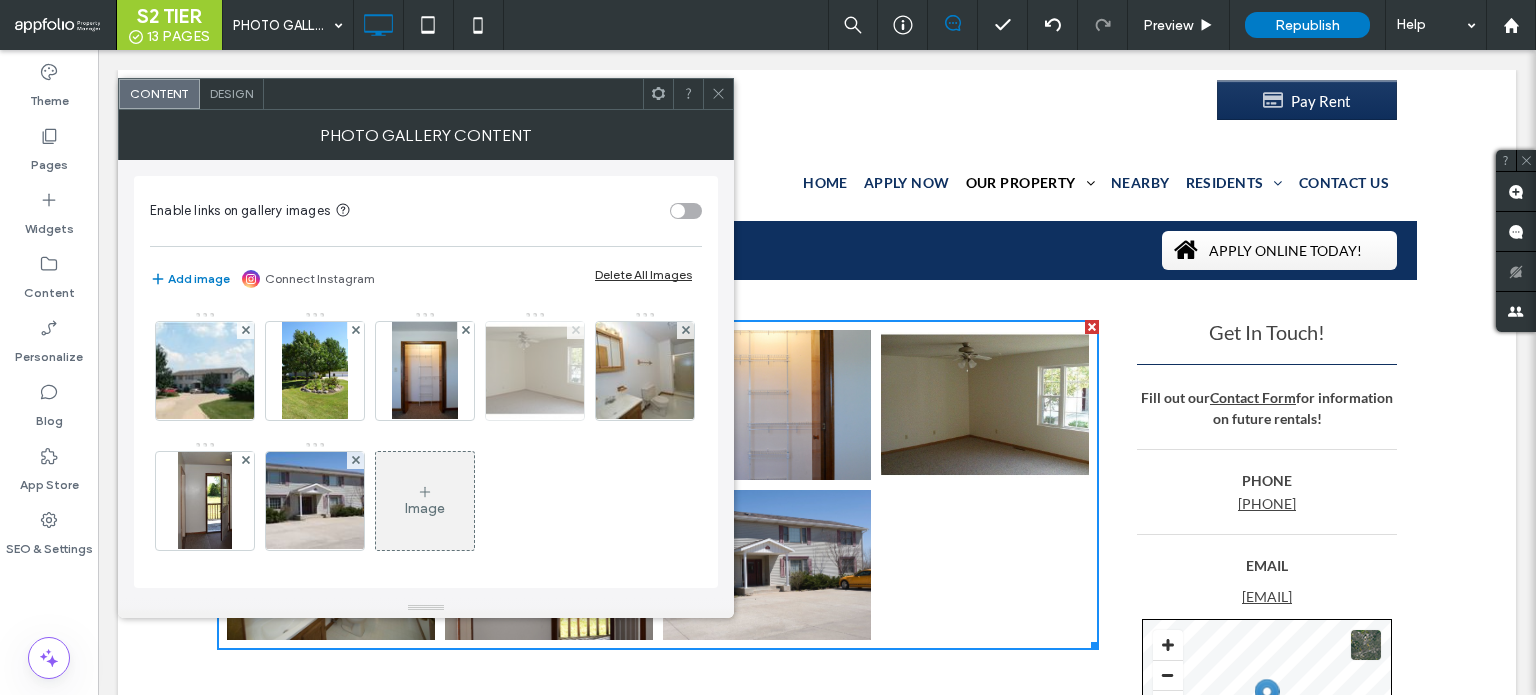 click 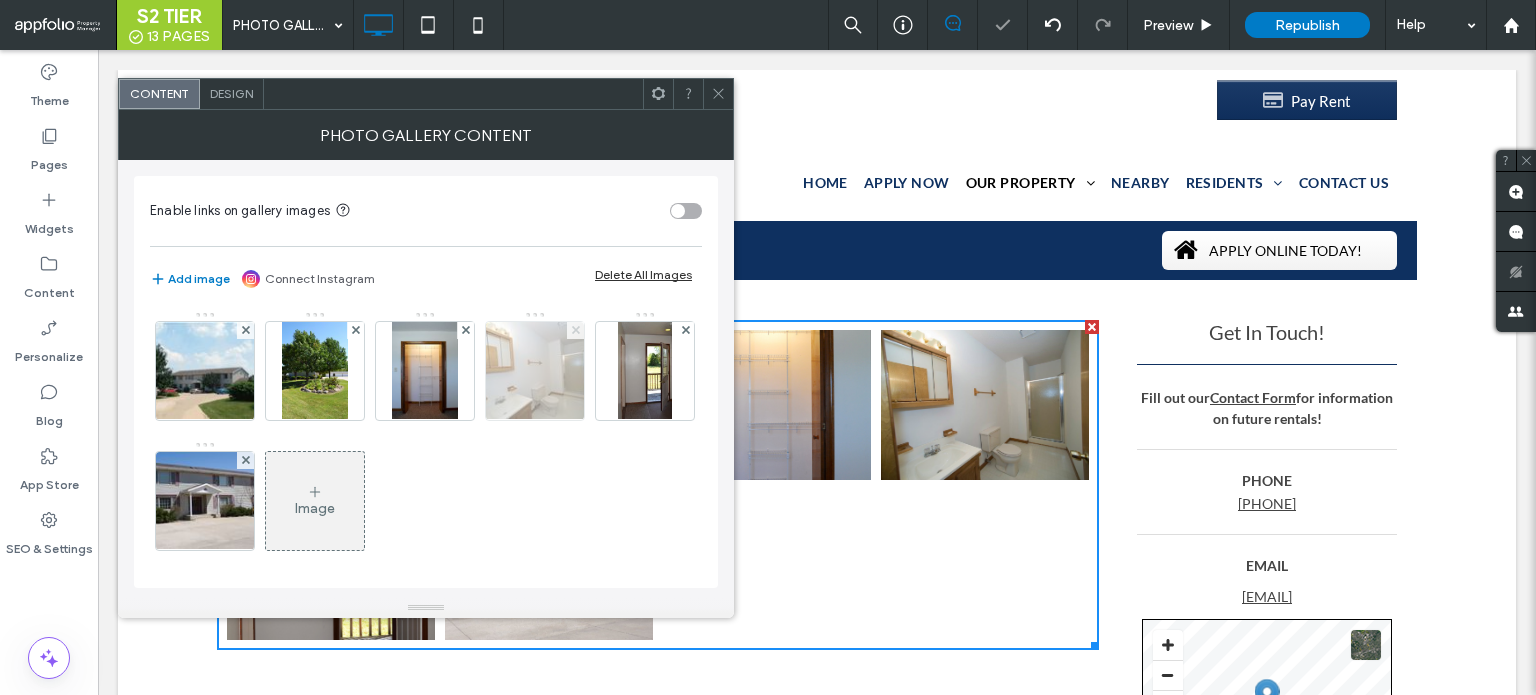 click at bounding box center [576, 330] 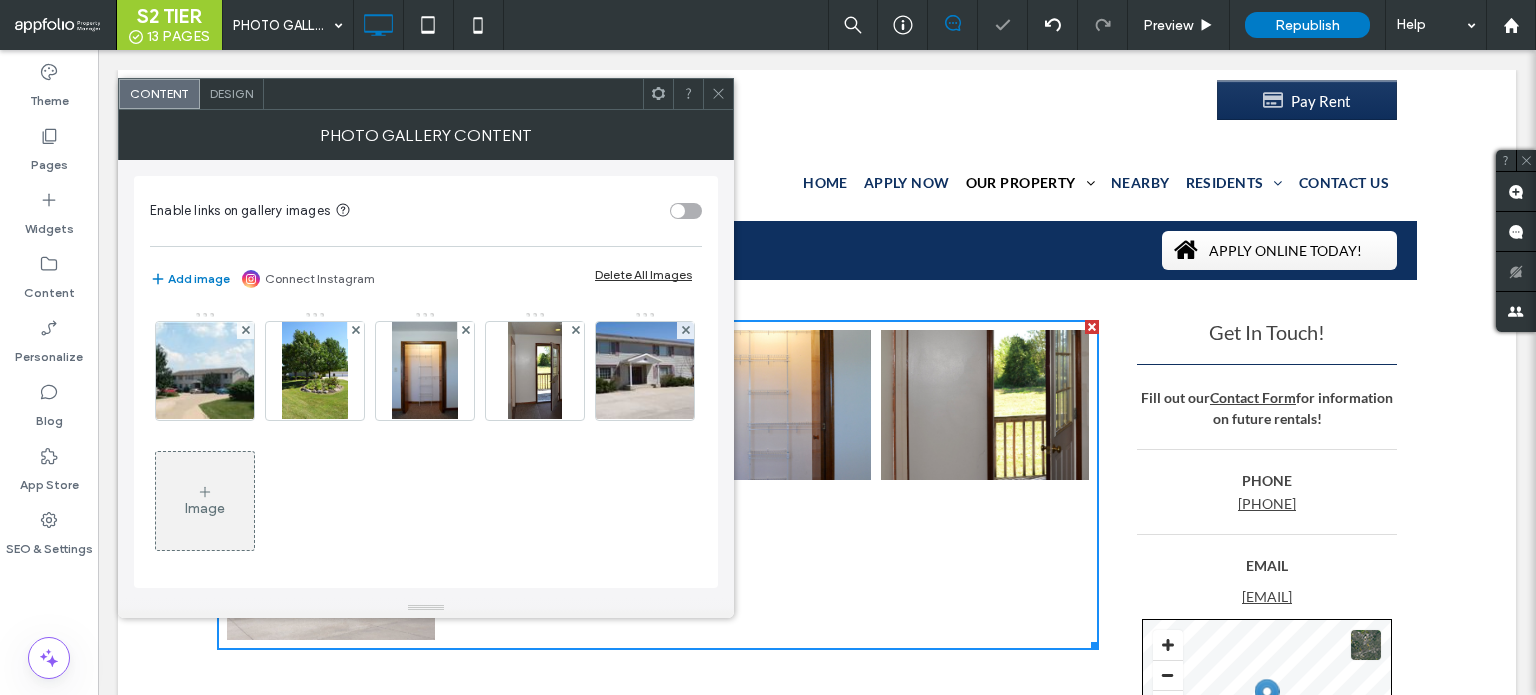 click at bounding box center [576, 330] 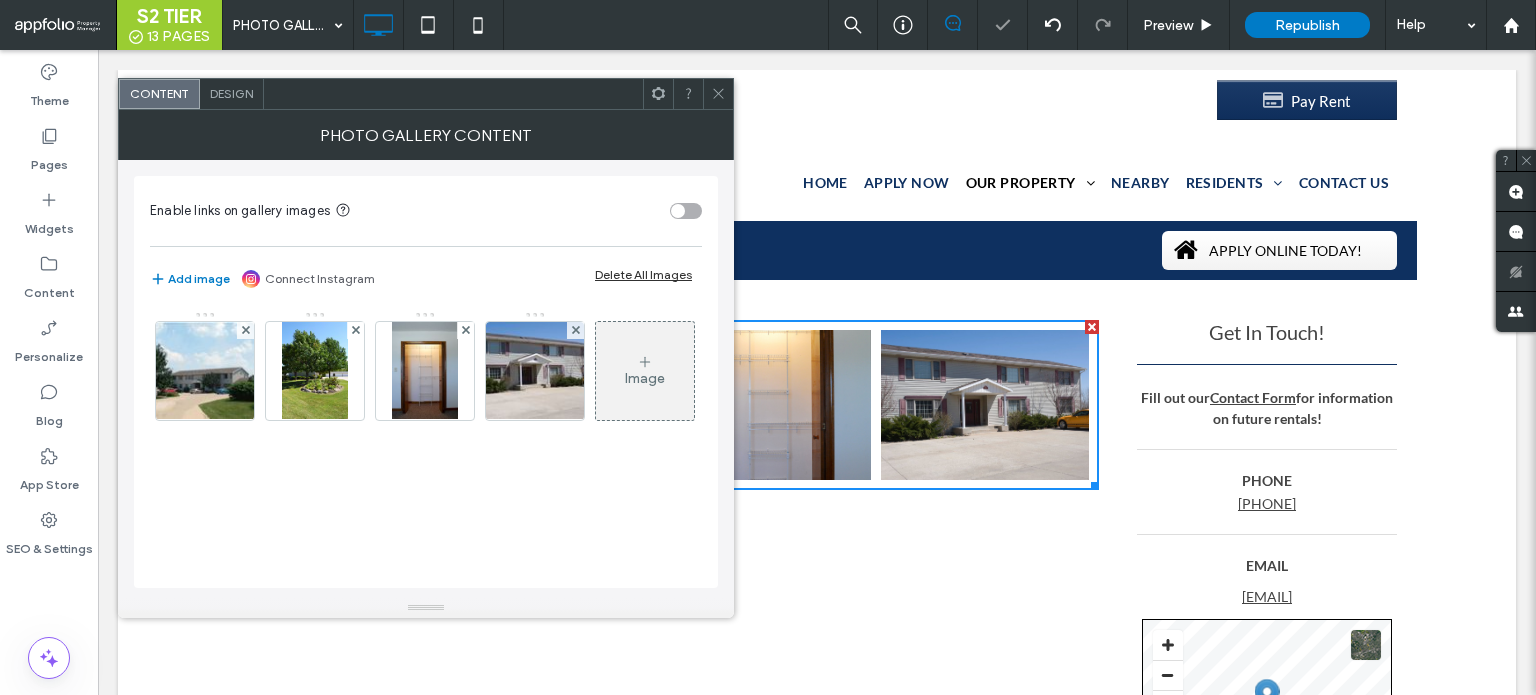 click at bounding box center (576, 330) 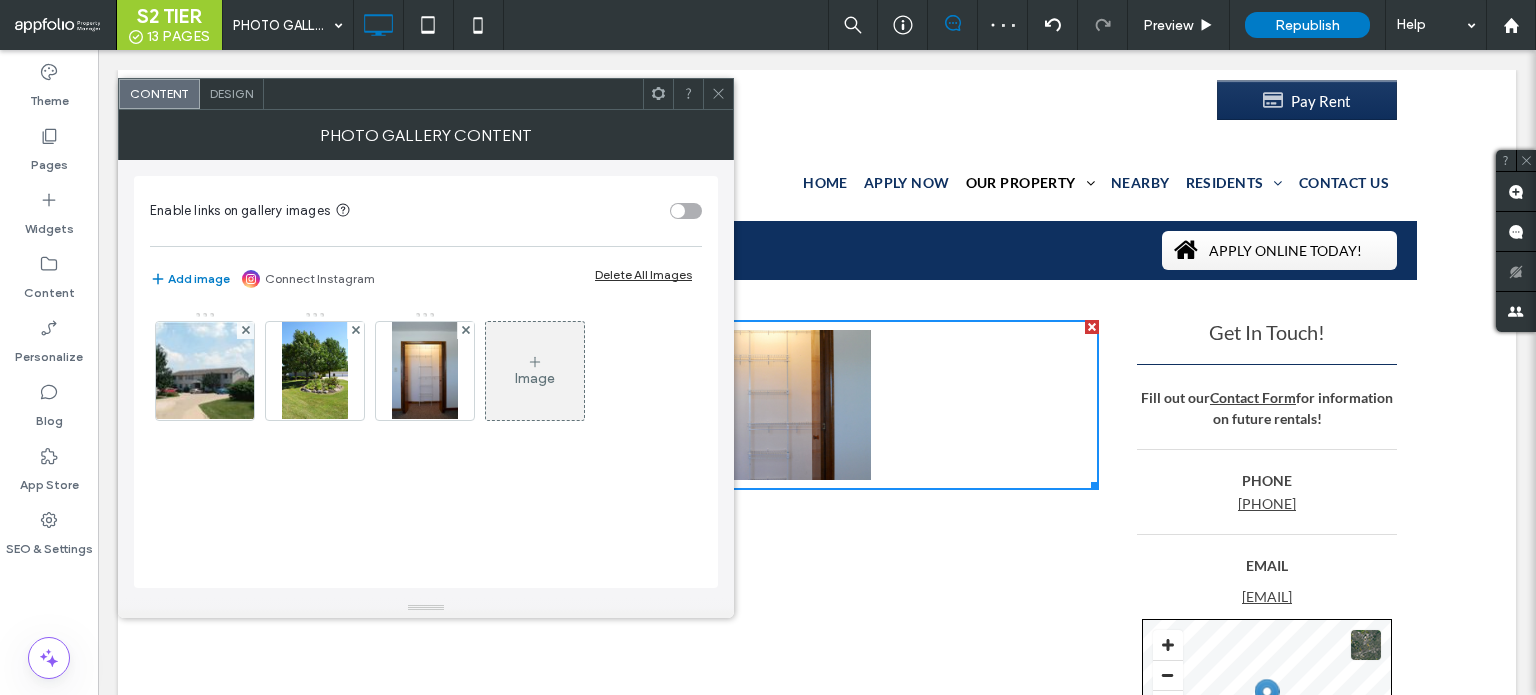 click at bounding box center [718, 94] 